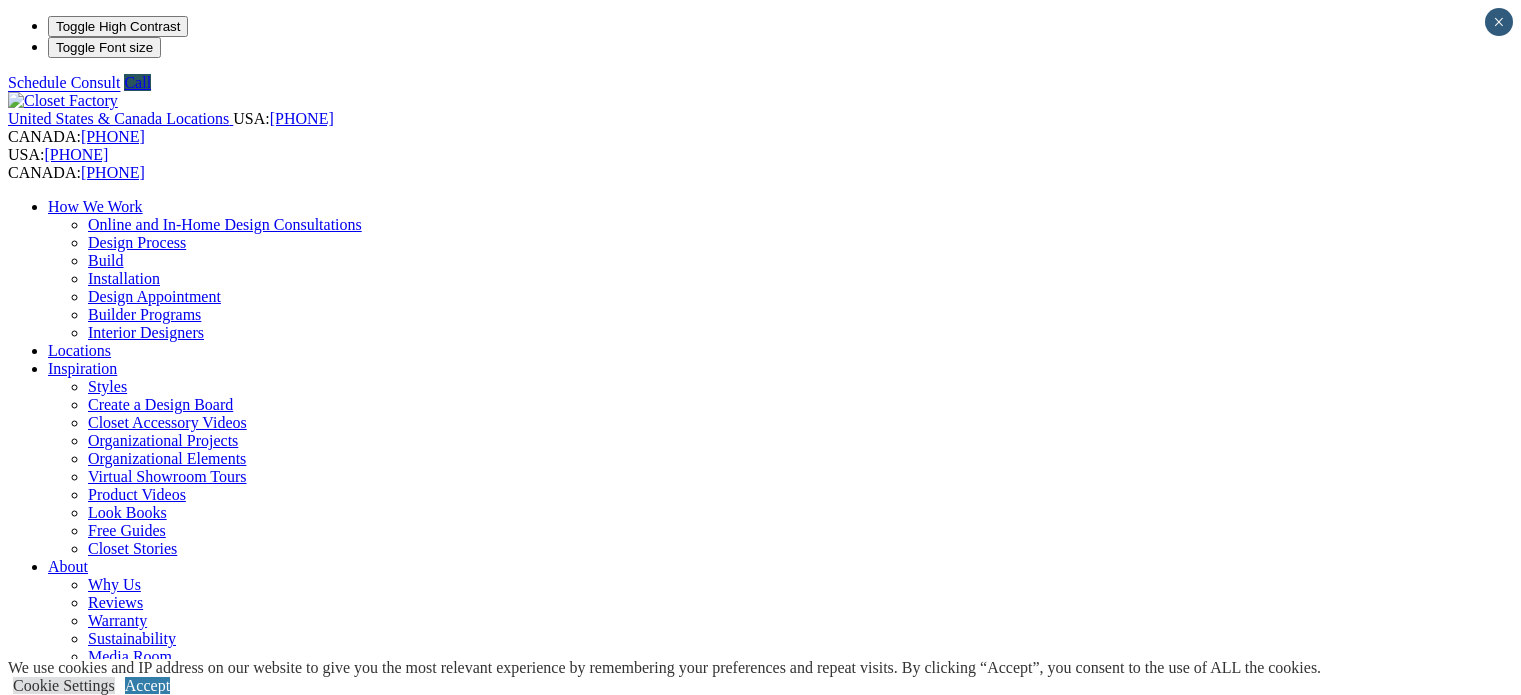 scroll, scrollTop: 0, scrollLeft: 0, axis: both 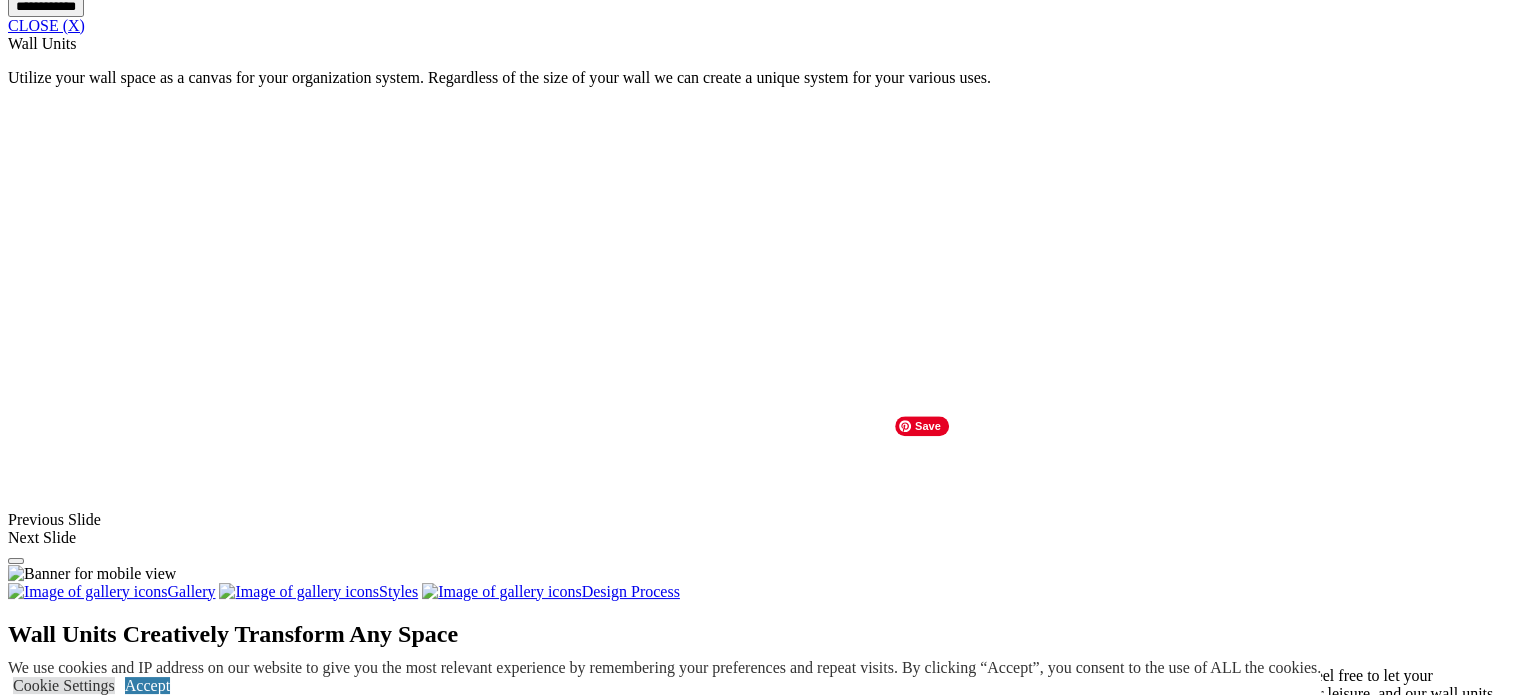 click at bounding box center (789, 1713) 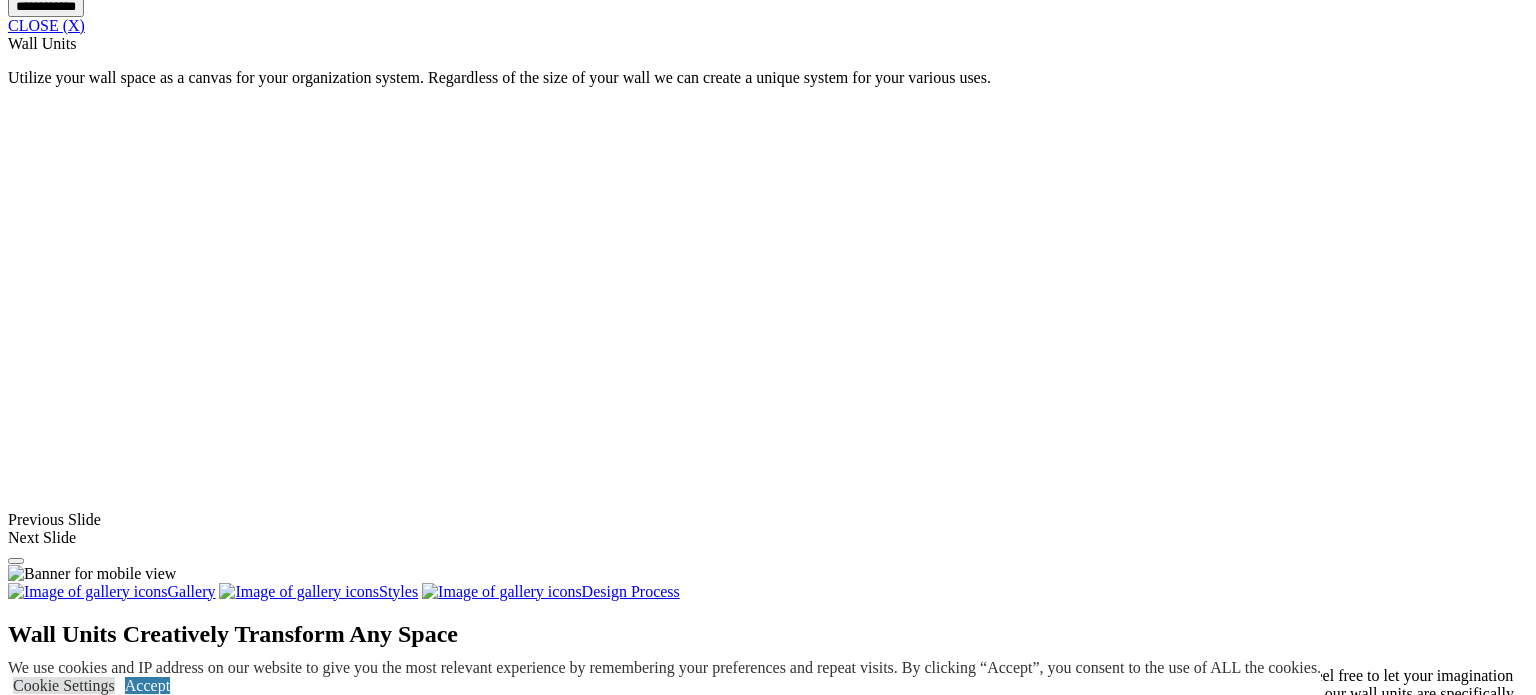 click at bounding box center [8, 38455] 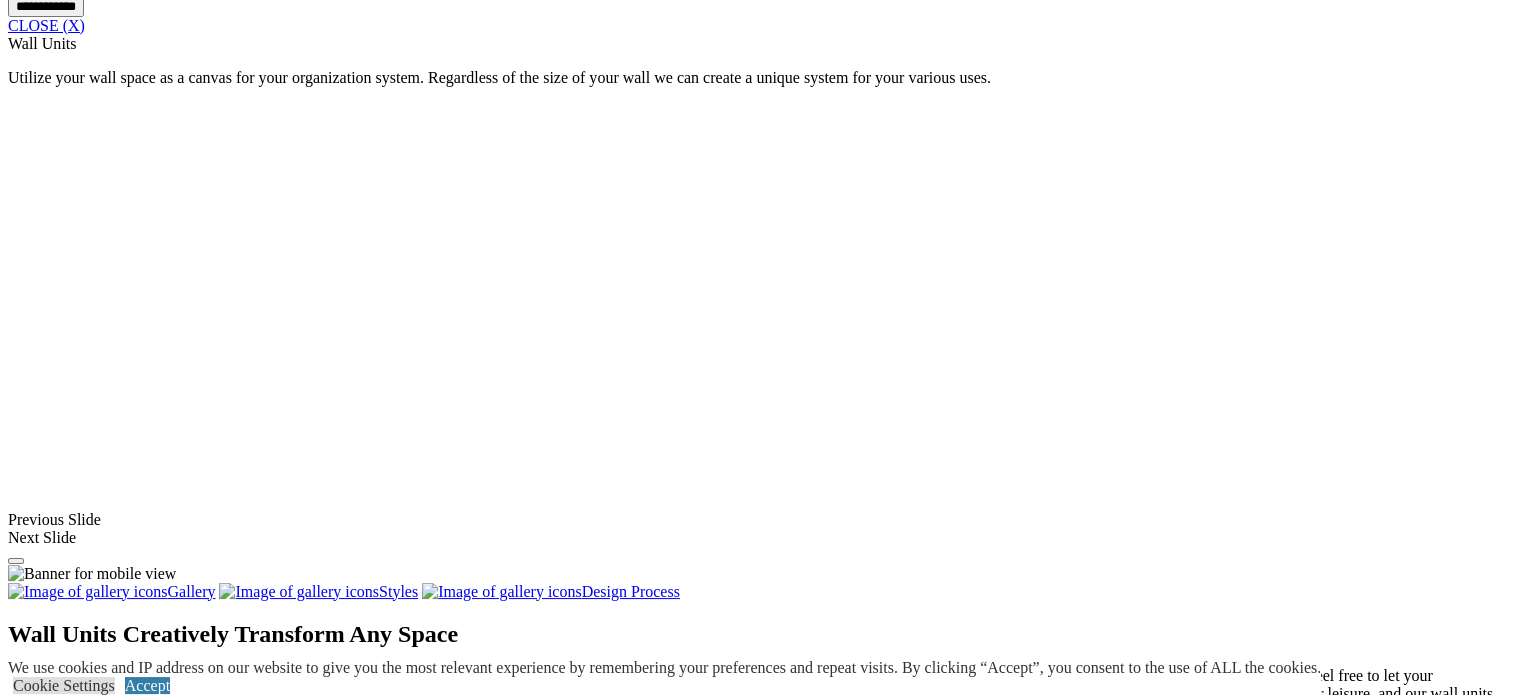 click on "CLOSE (X)" at bounding box center [46, 25] 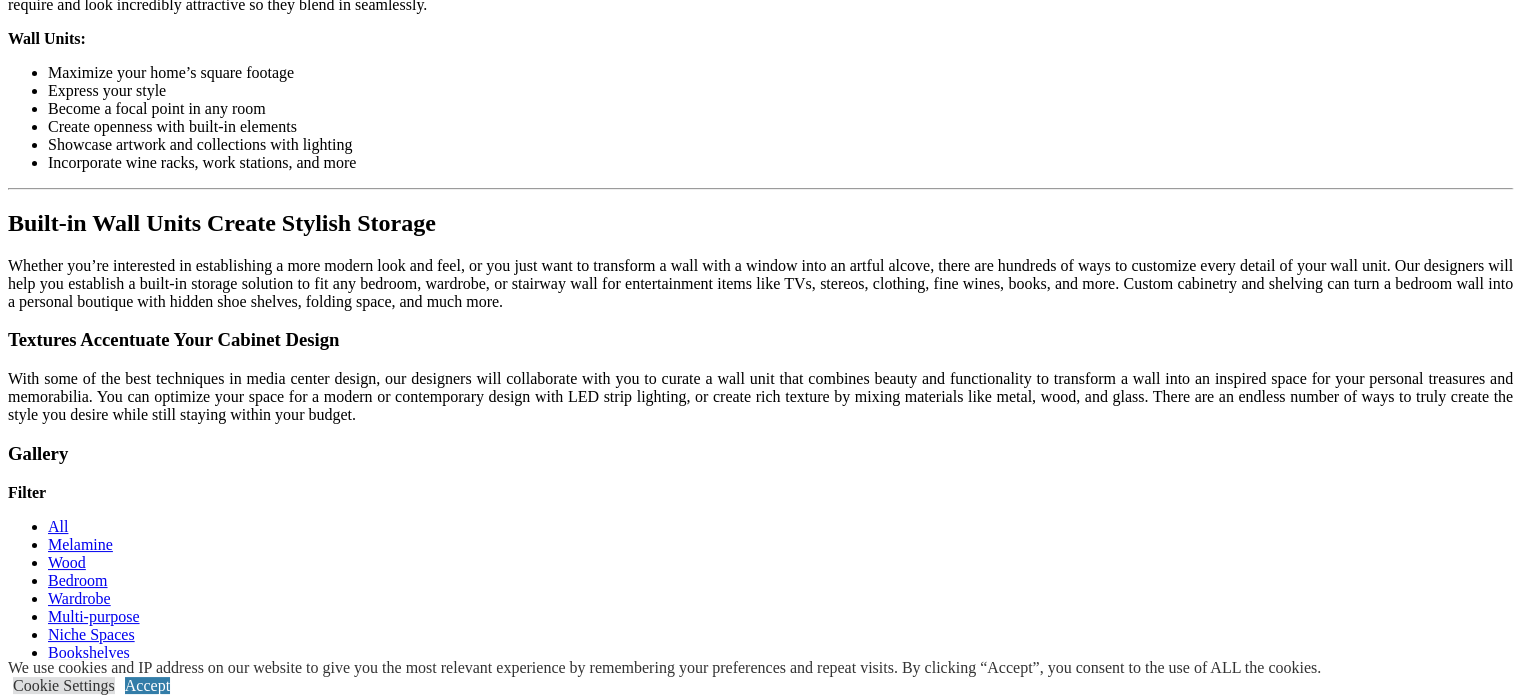 scroll, scrollTop: 1900, scrollLeft: 0, axis: vertical 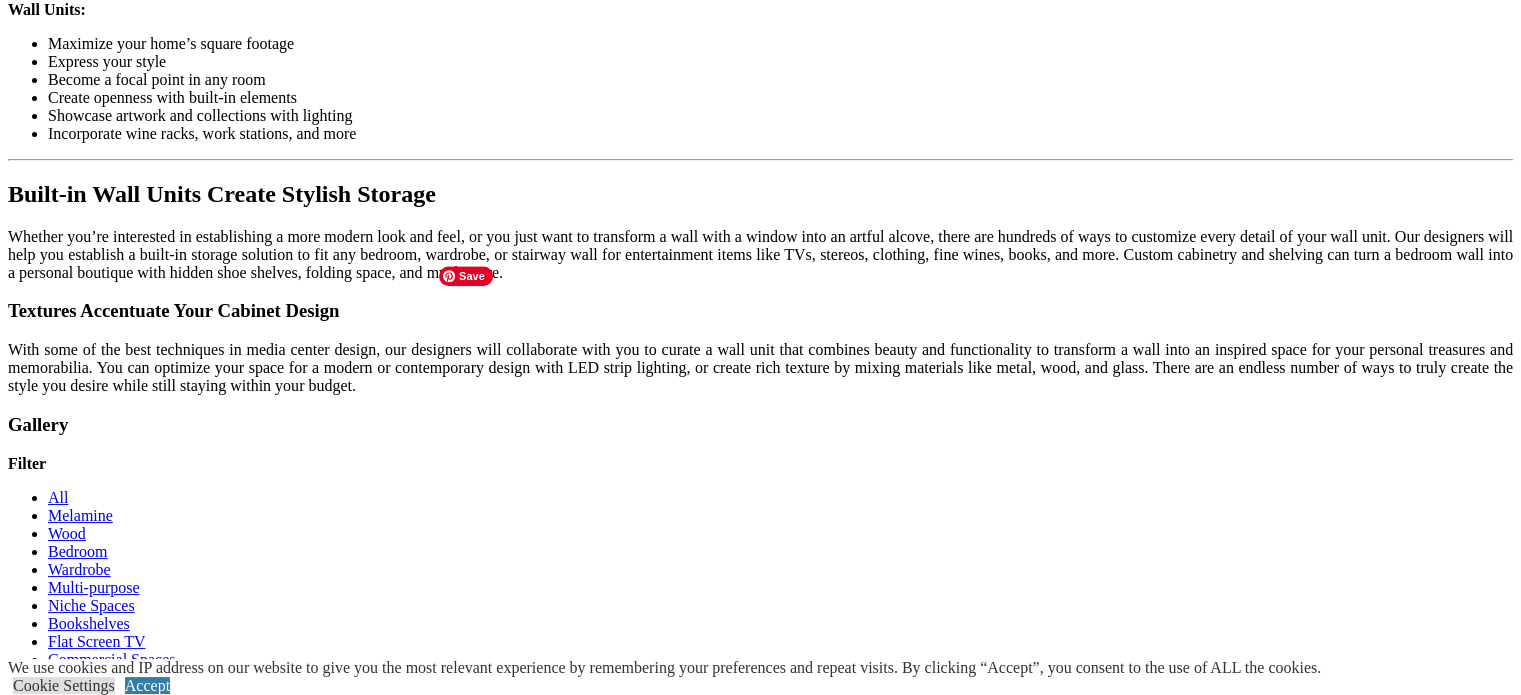 click at bounding box center (373, 1063) 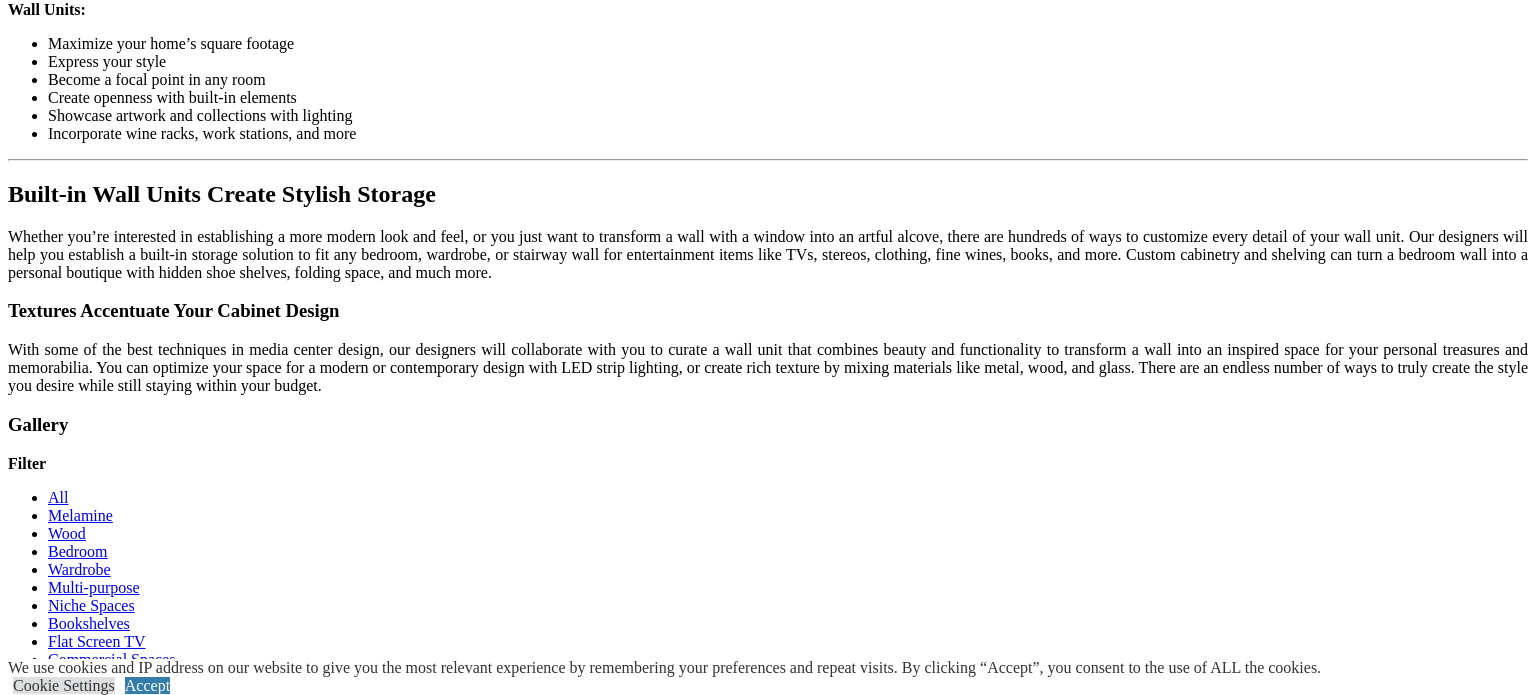 click at bounding box center [8, 37630] 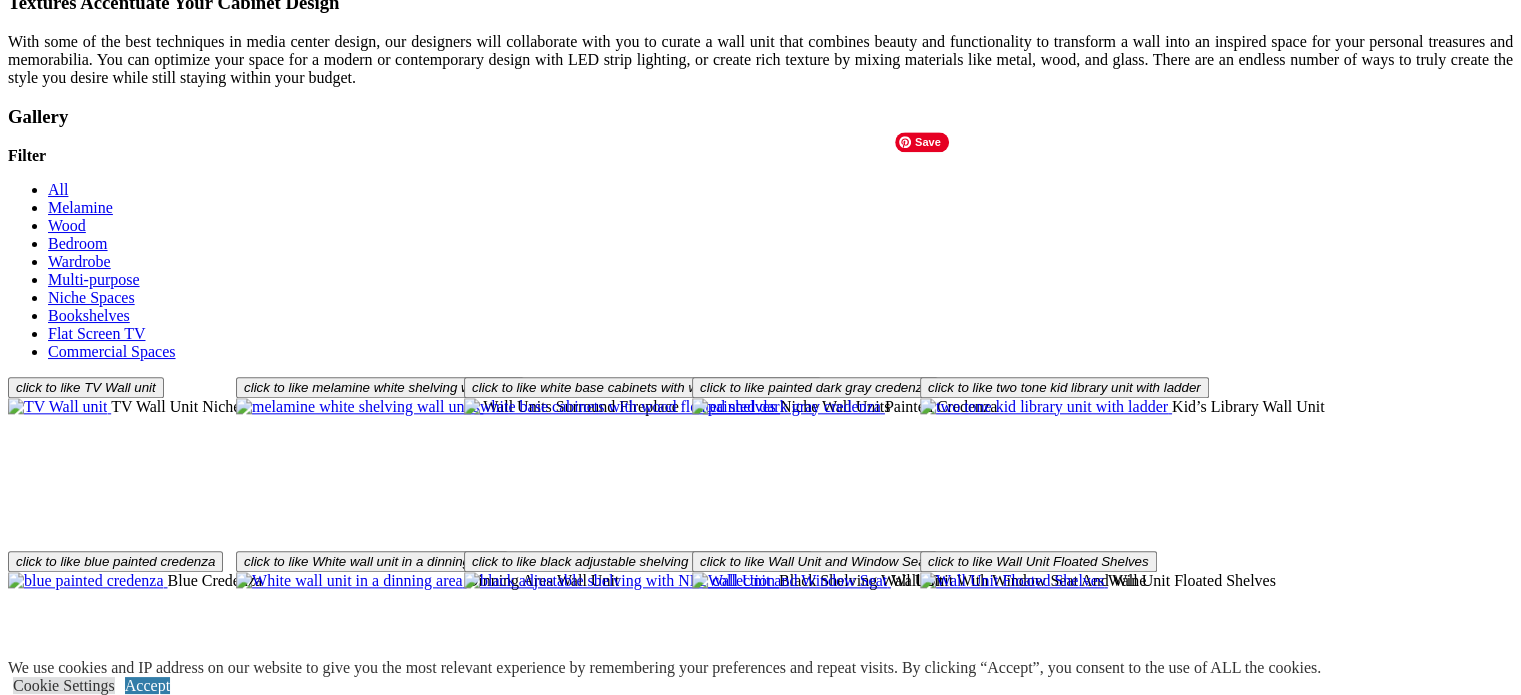 scroll, scrollTop: 2212, scrollLeft: 0, axis: vertical 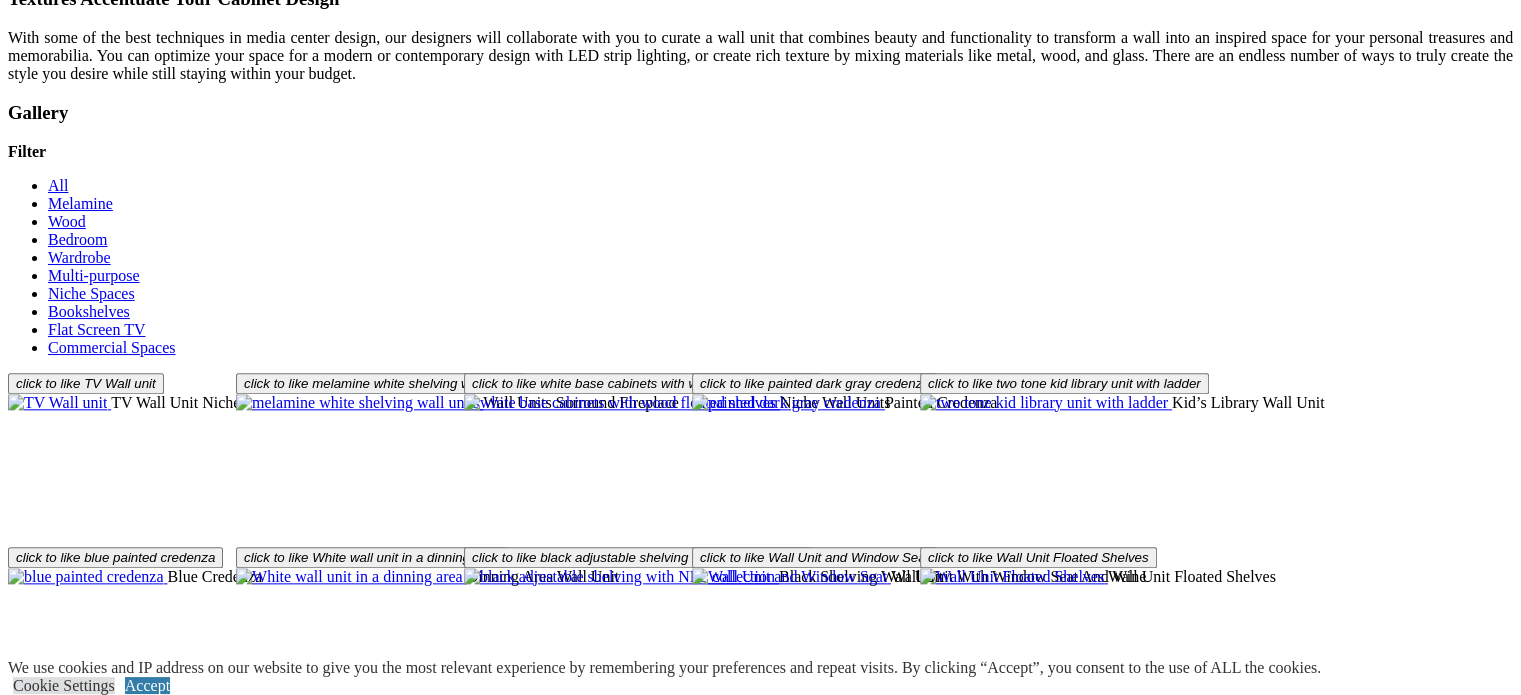 click on "Load More" at bounding box center (44, 1077) 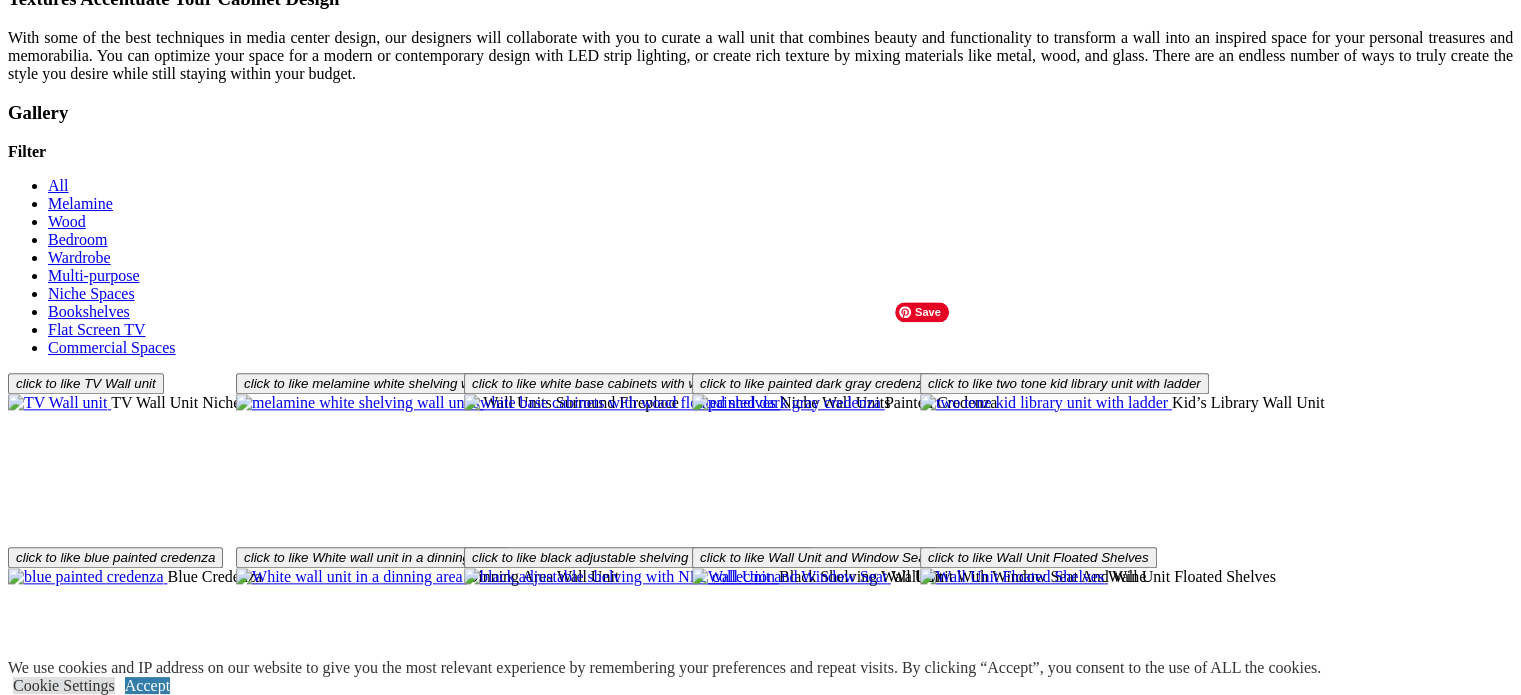 click at bounding box center [776, 1099] 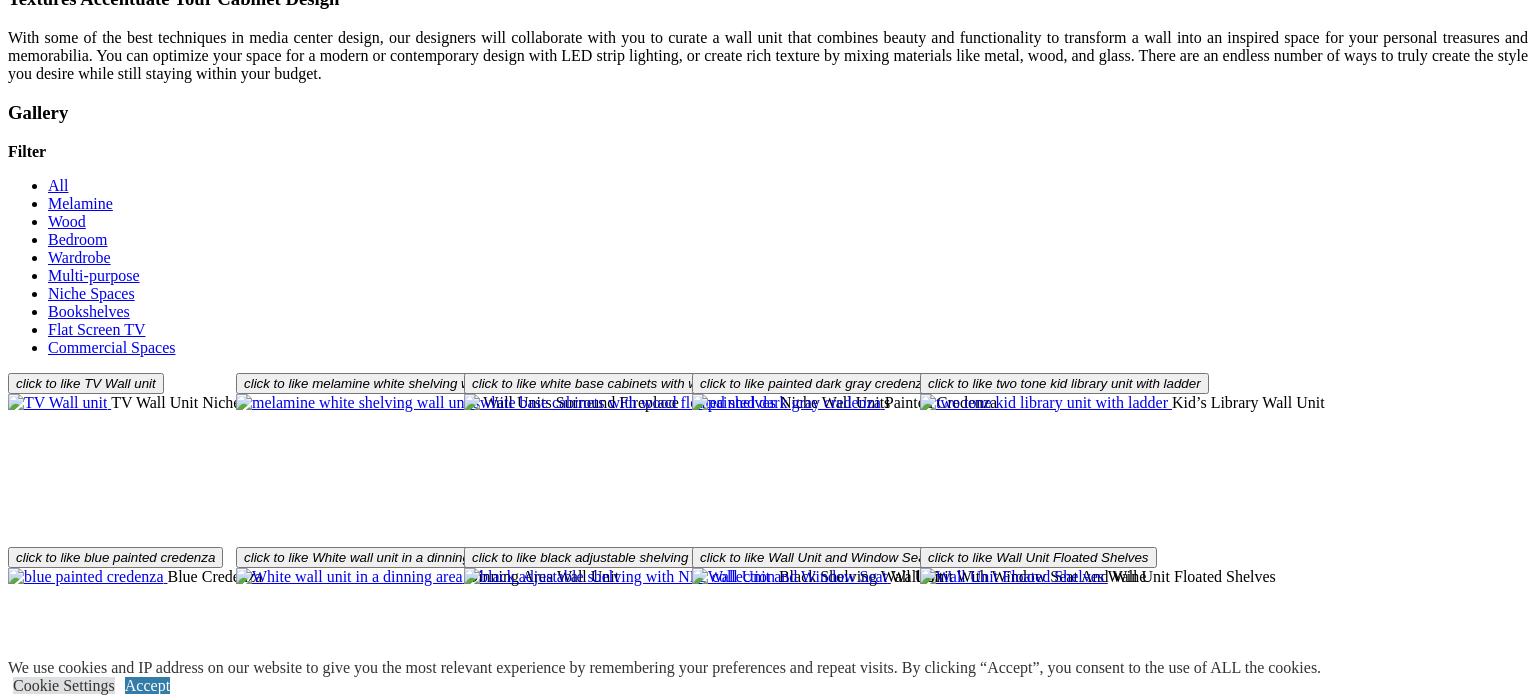 click at bounding box center [8, 37666] 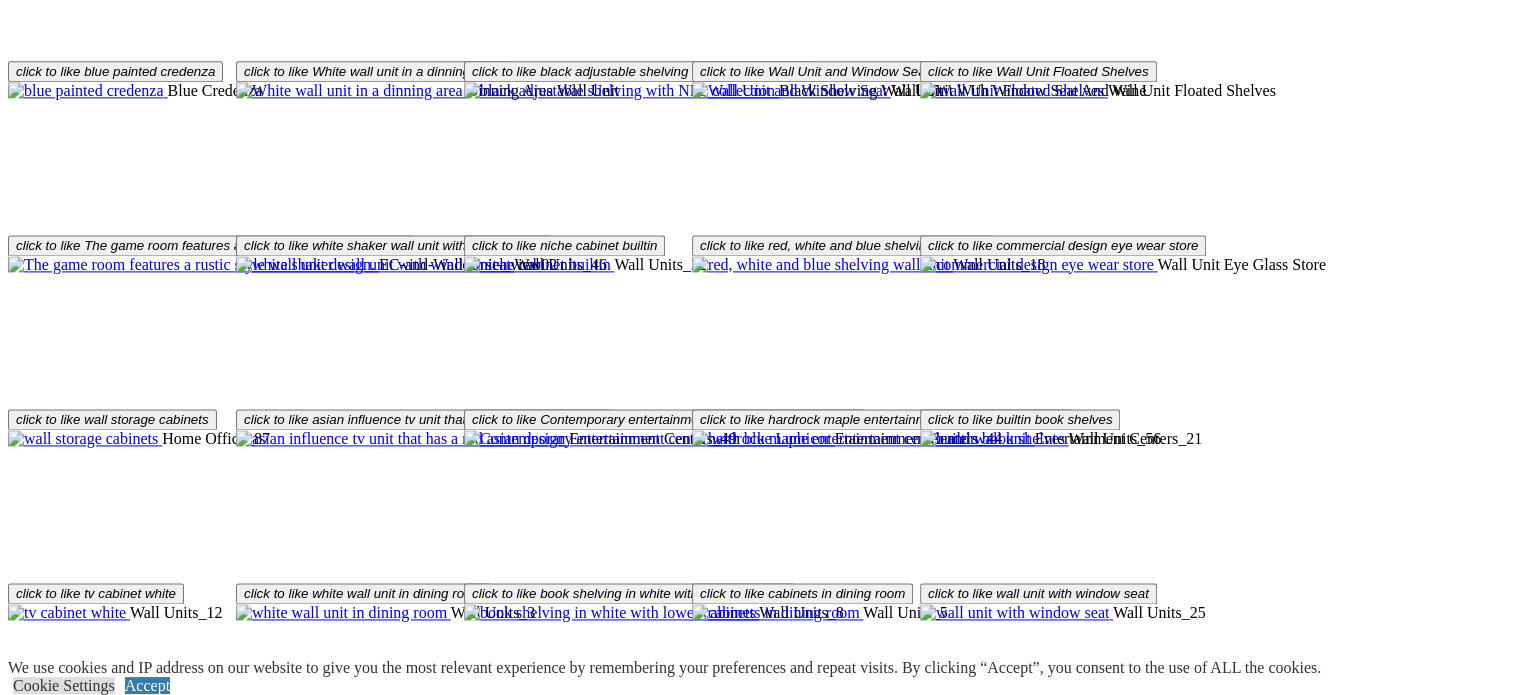 scroll, scrollTop: 2699, scrollLeft: 0, axis: vertical 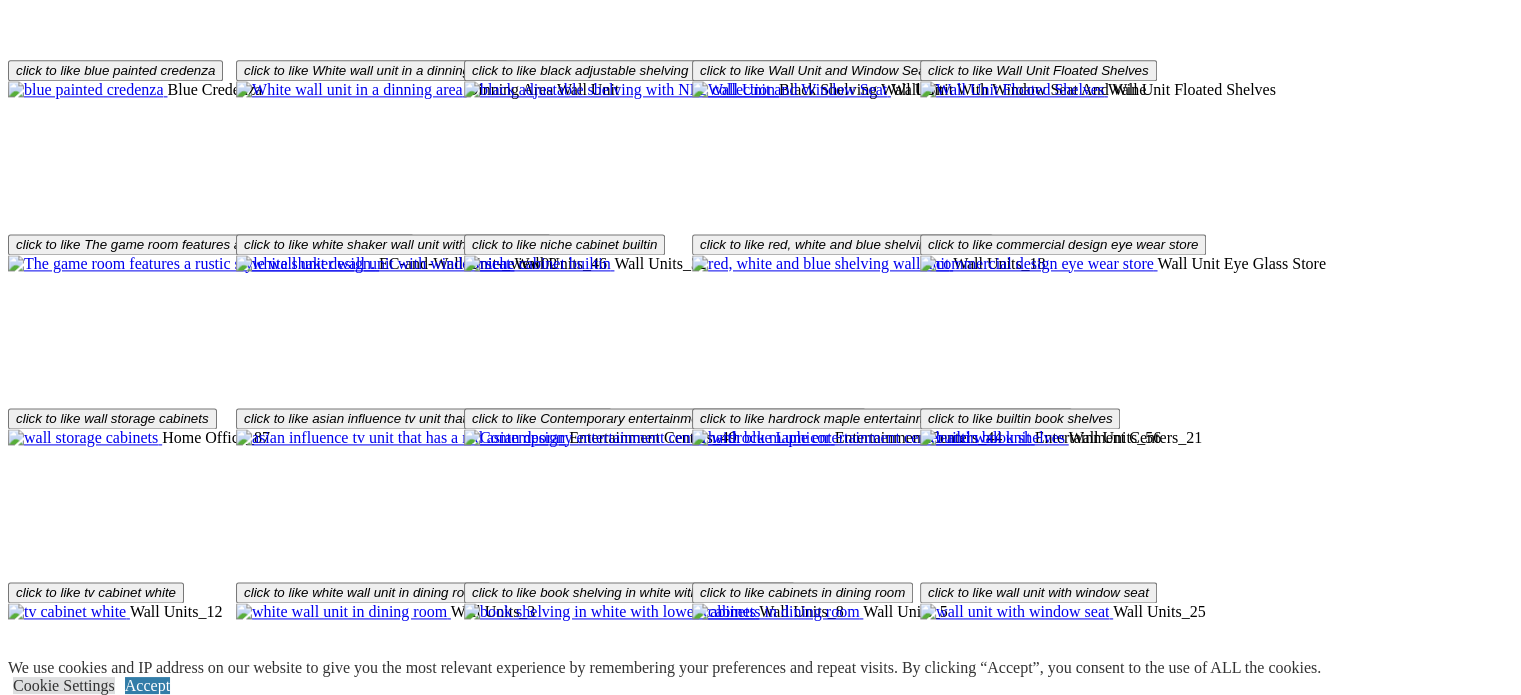 click on "Load More" at bounding box center (44, 938) 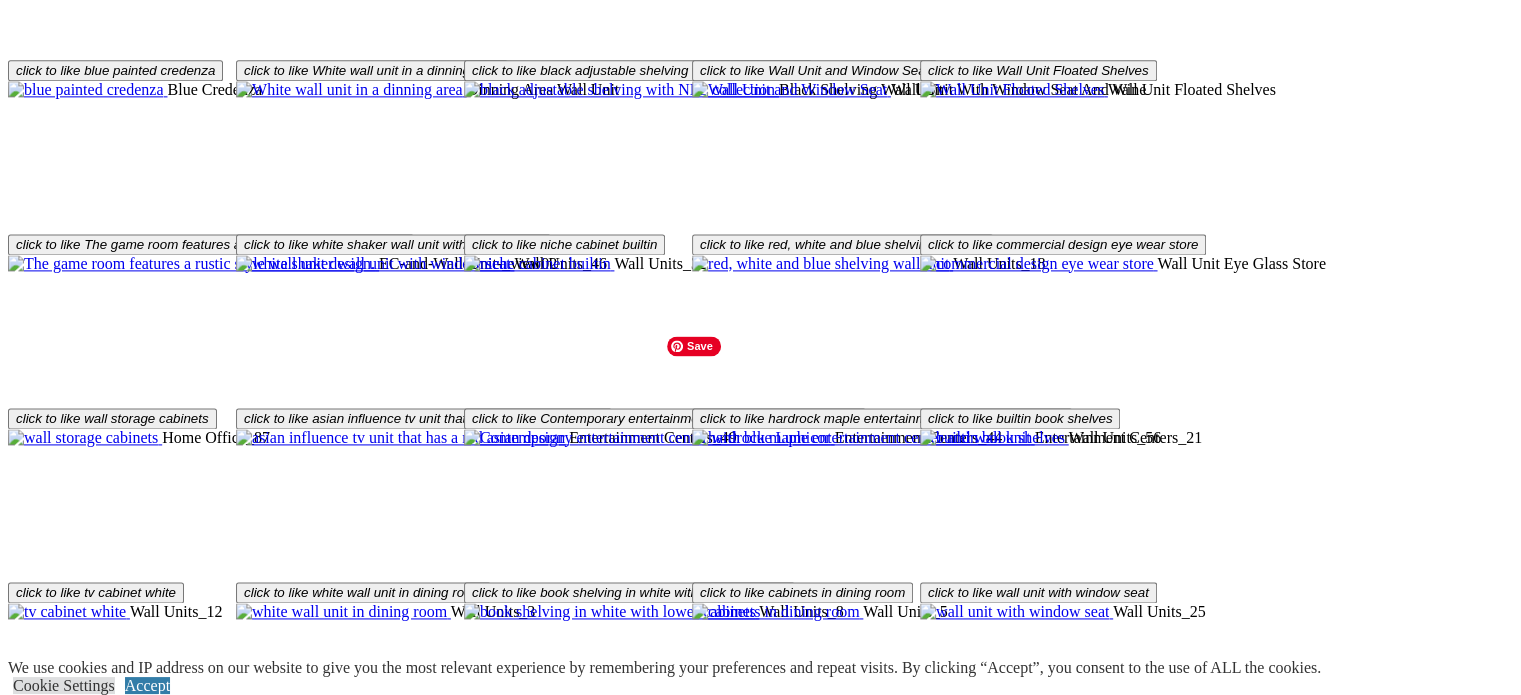 click at bounding box center [569, 1134] 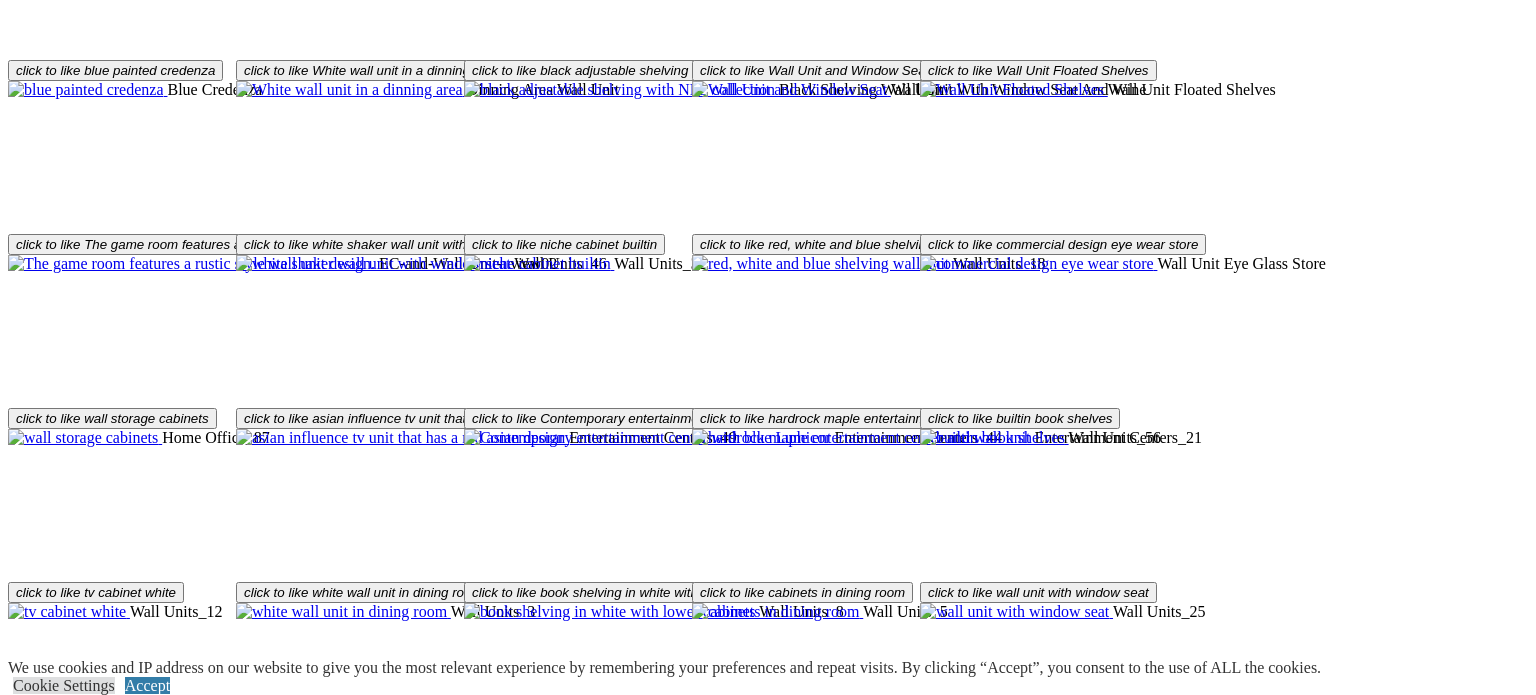 click at bounding box center [8, 37527] 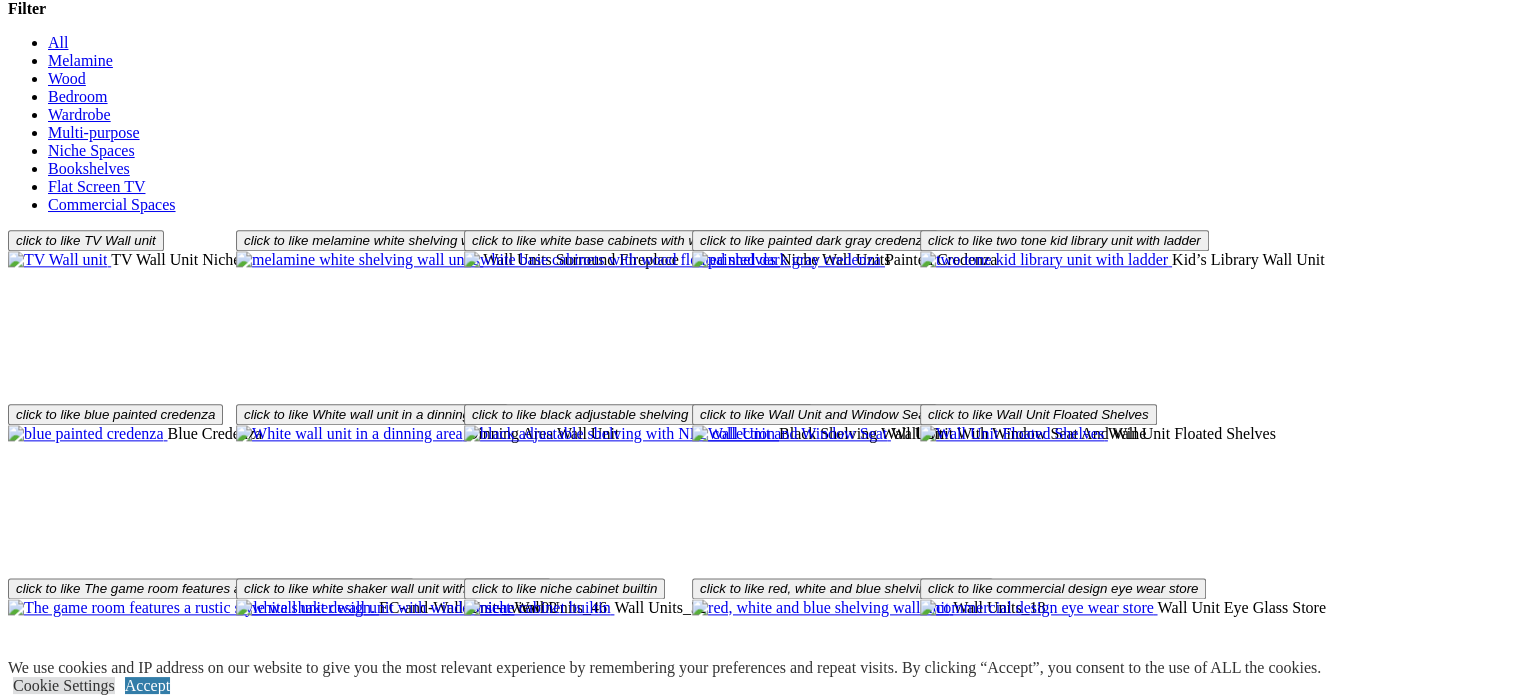 scroll, scrollTop: 2351, scrollLeft: 0, axis: vertical 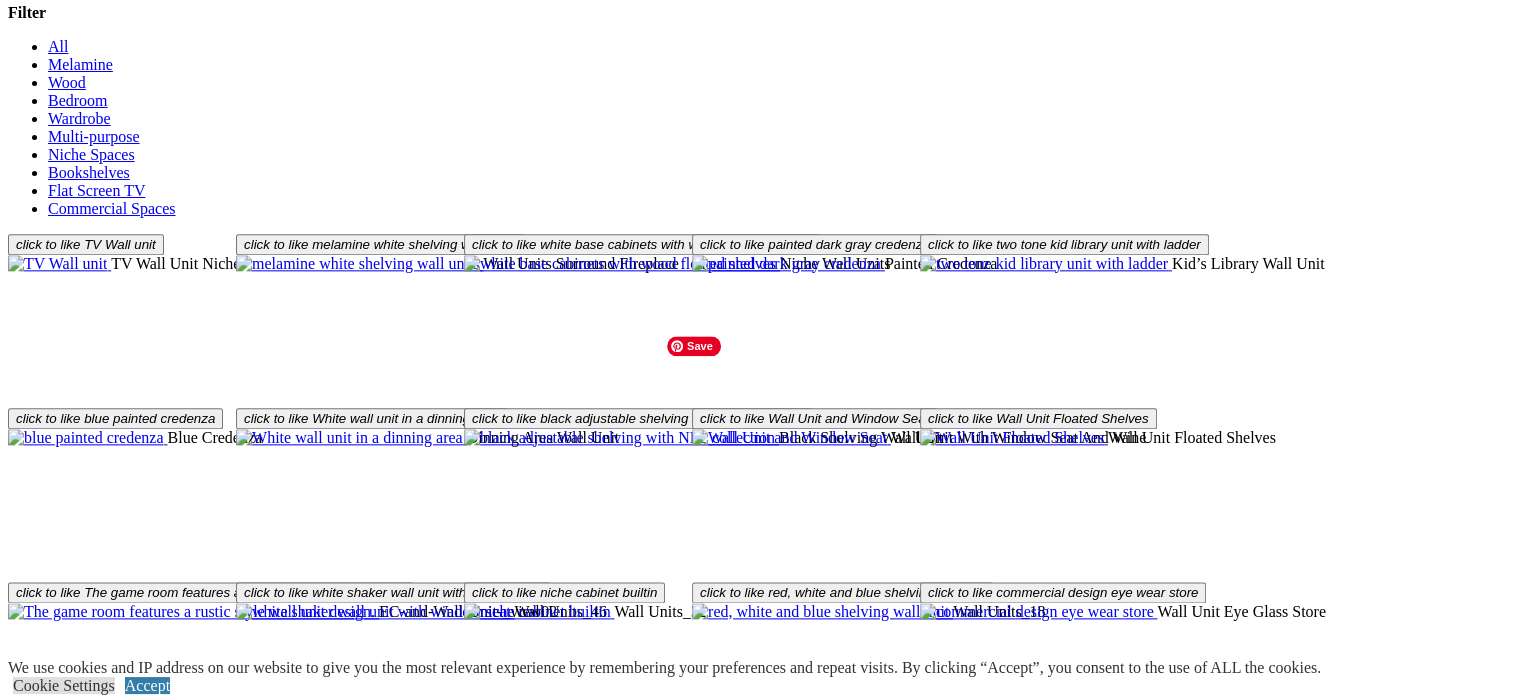 click at bounding box center (557, 1134) 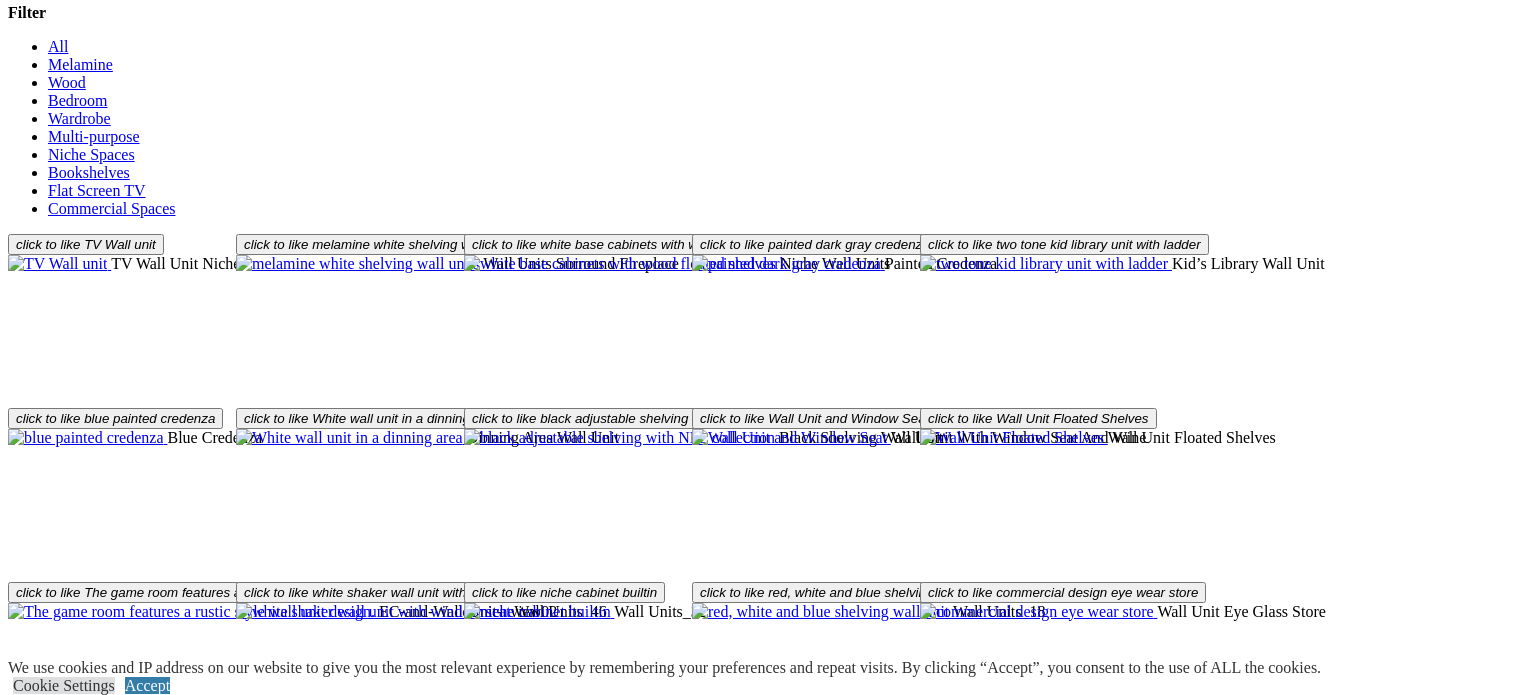 click at bounding box center (8, 37875) 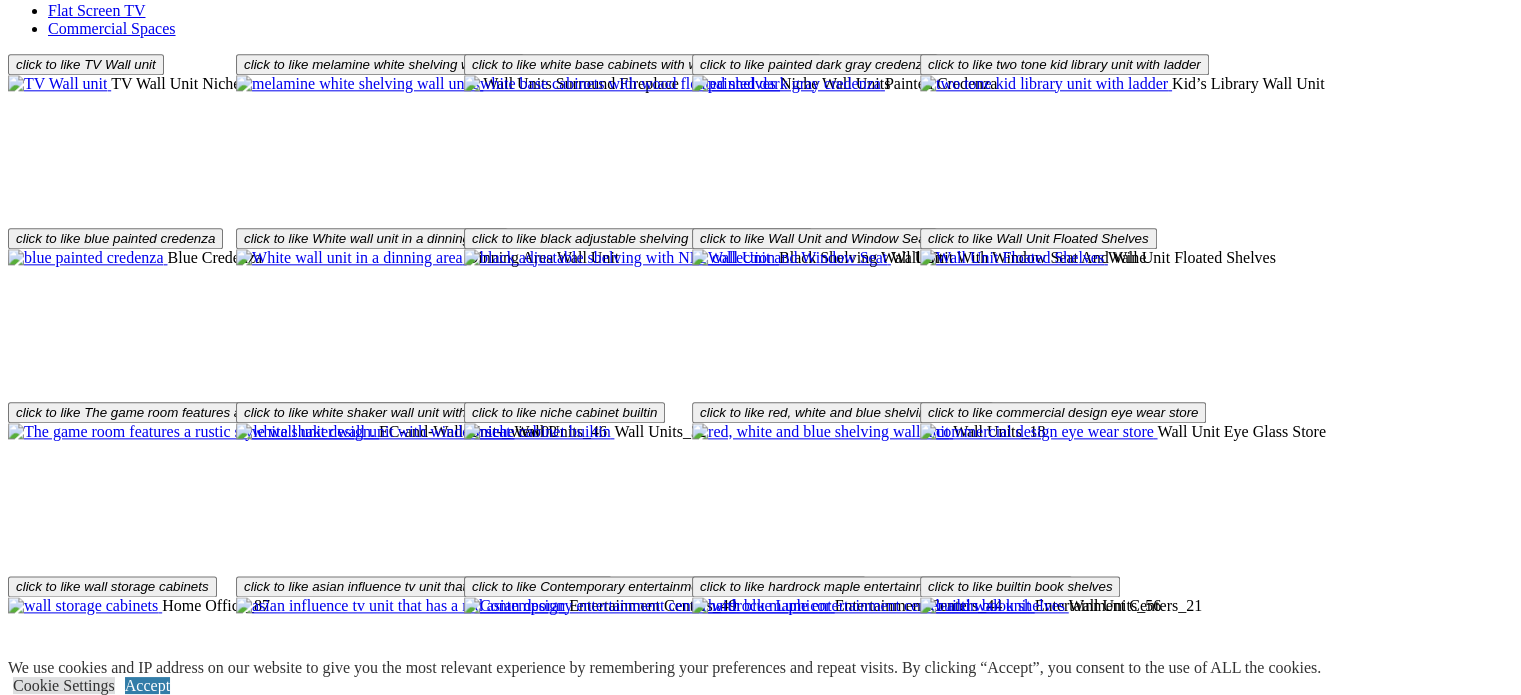 click on "Laundry Room" at bounding box center (96, -1591) 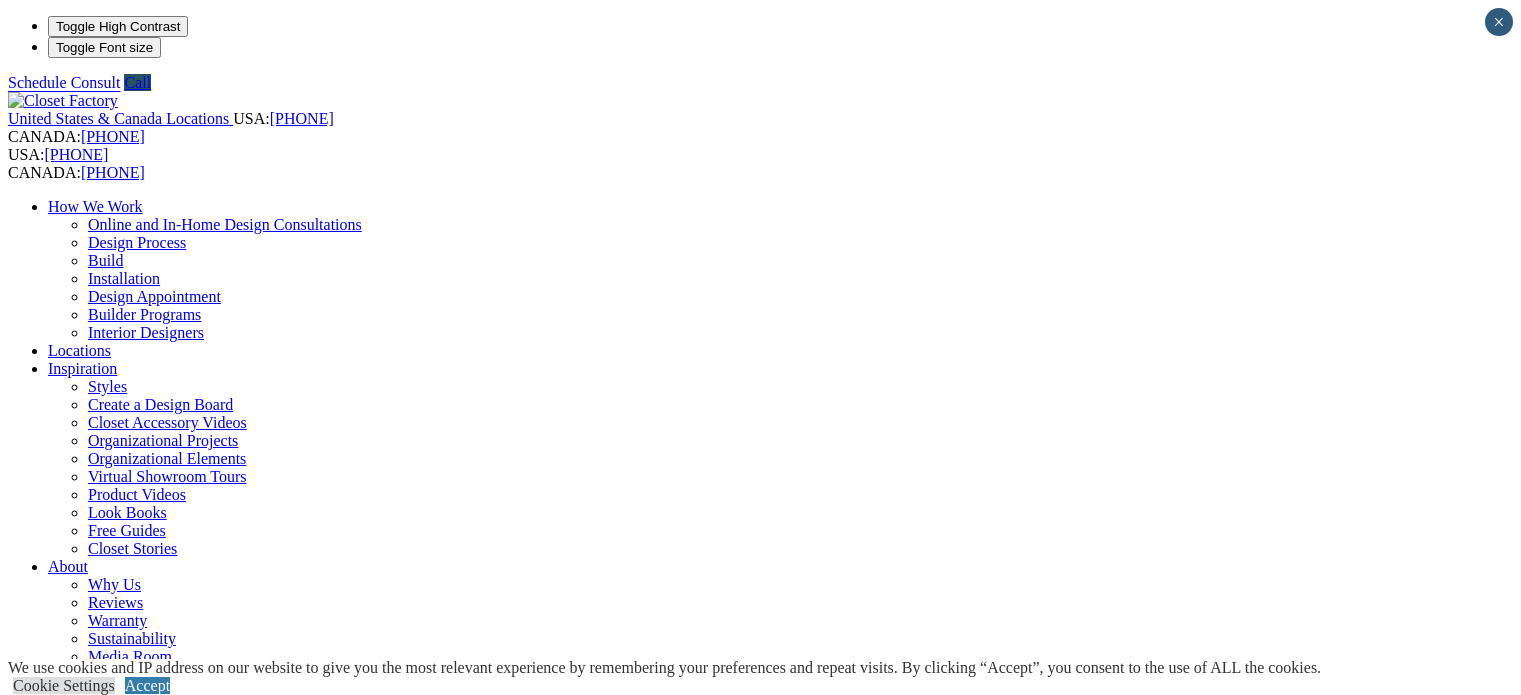 scroll, scrollTop: 0, scrollLeft: 0, axis: both 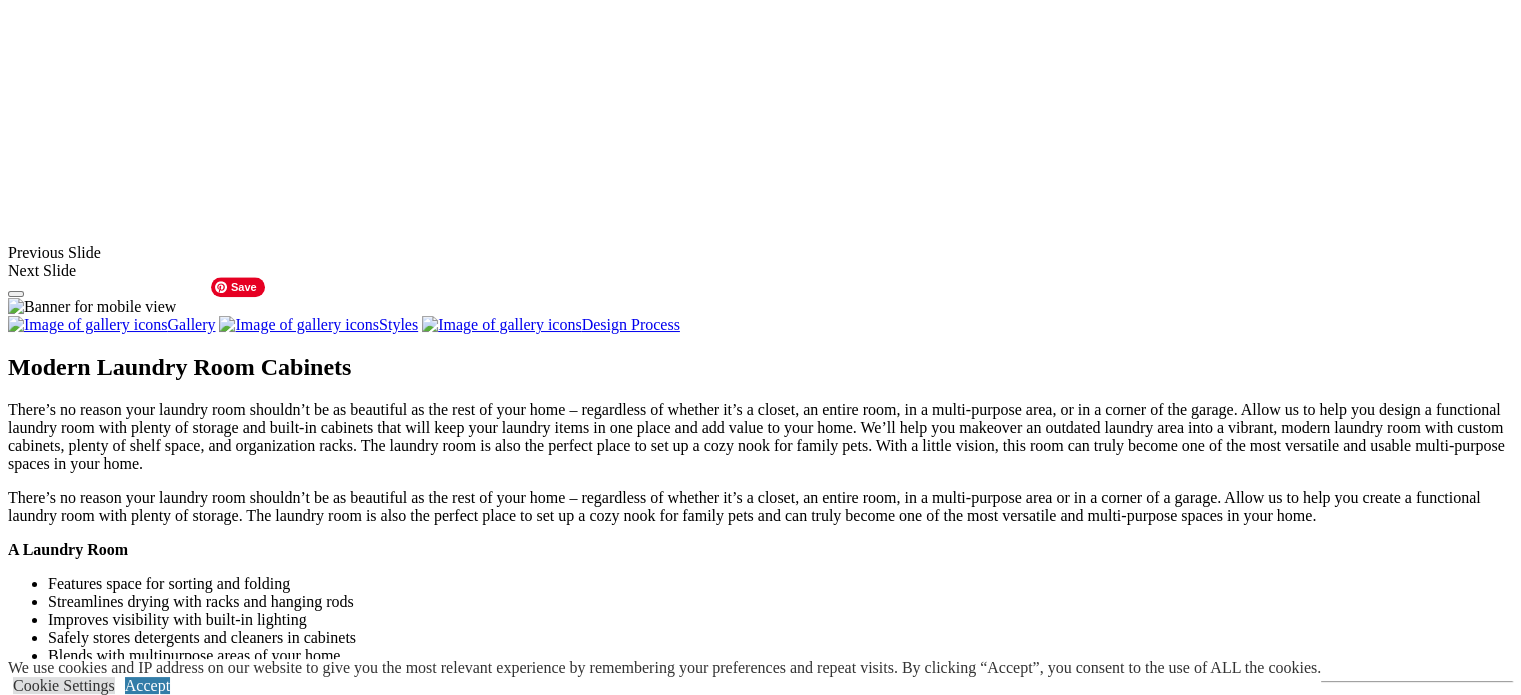 click at bounding box center [167, 1339] 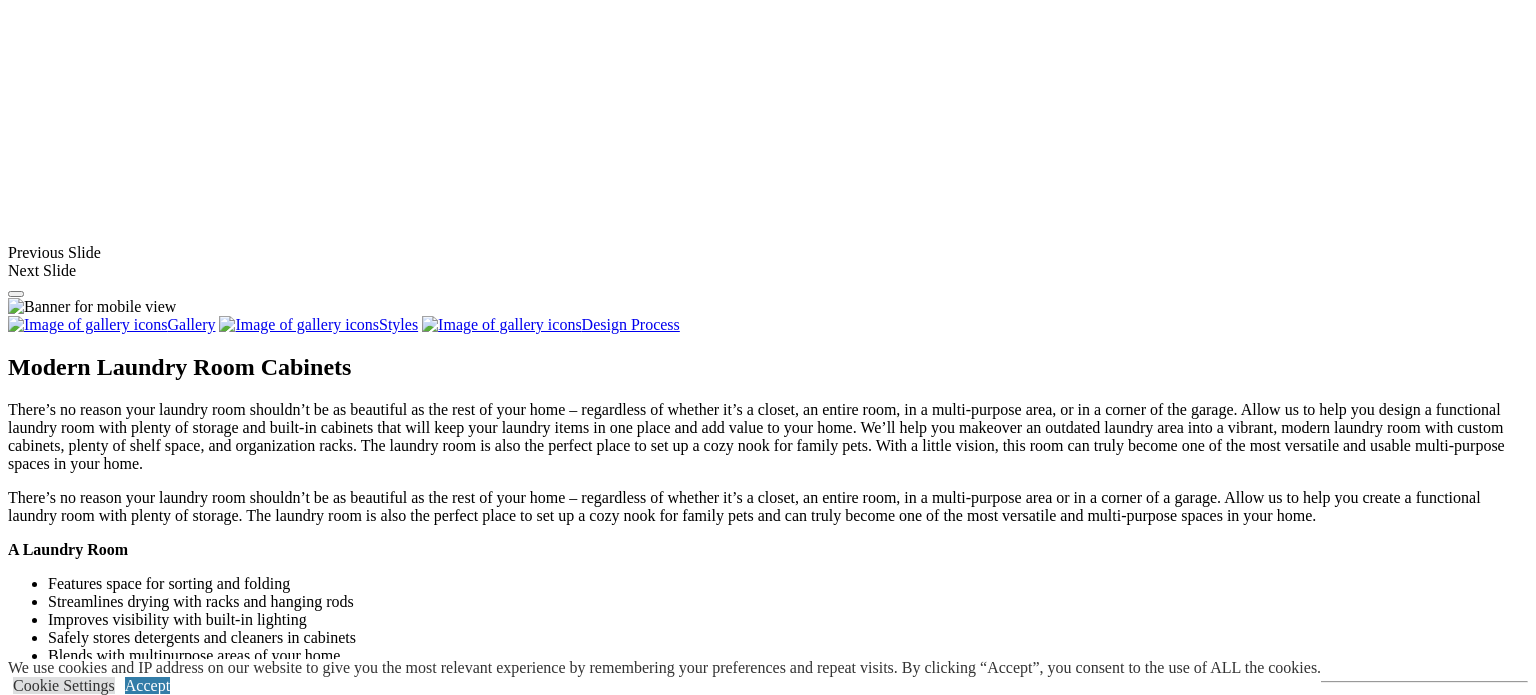 click at bounding box center [8, 36334] 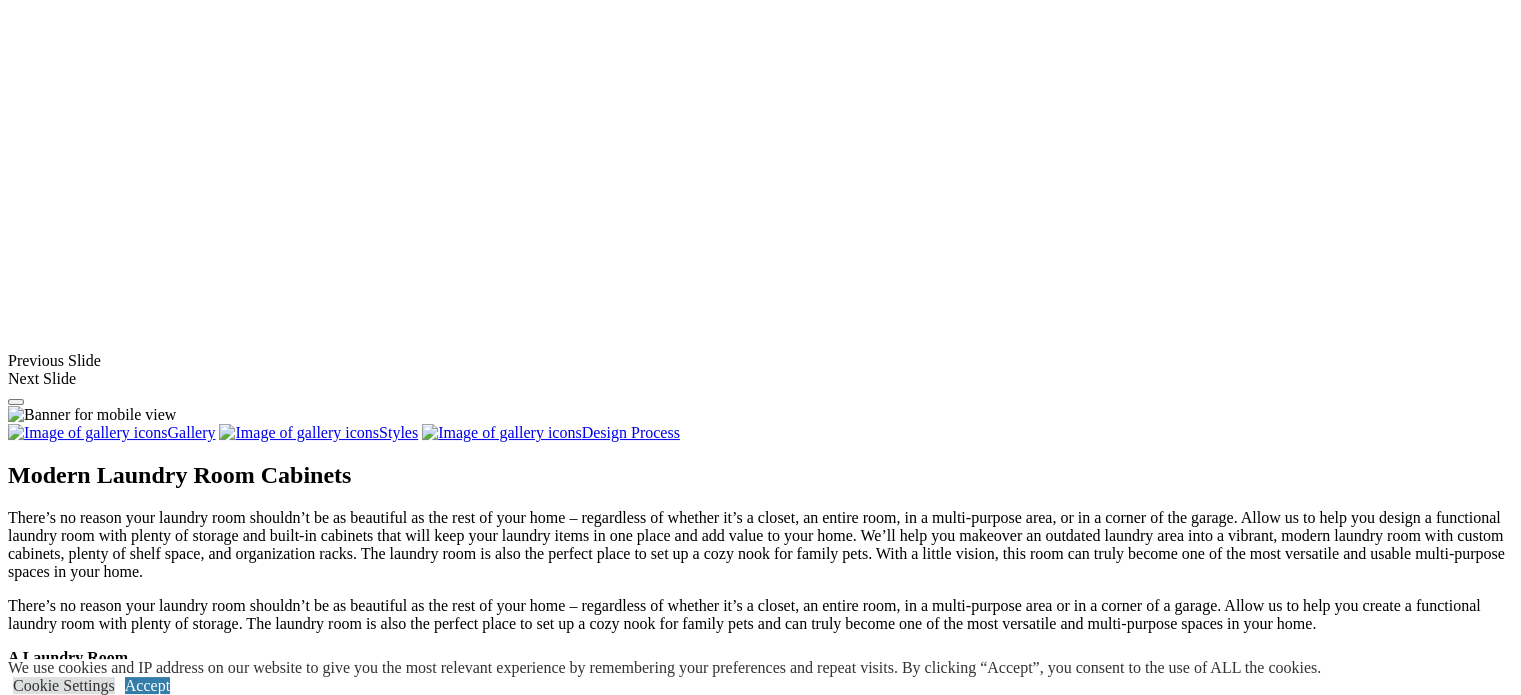 scroll, scrollTop: 1530, scrollLeft: 0, axis: vertical 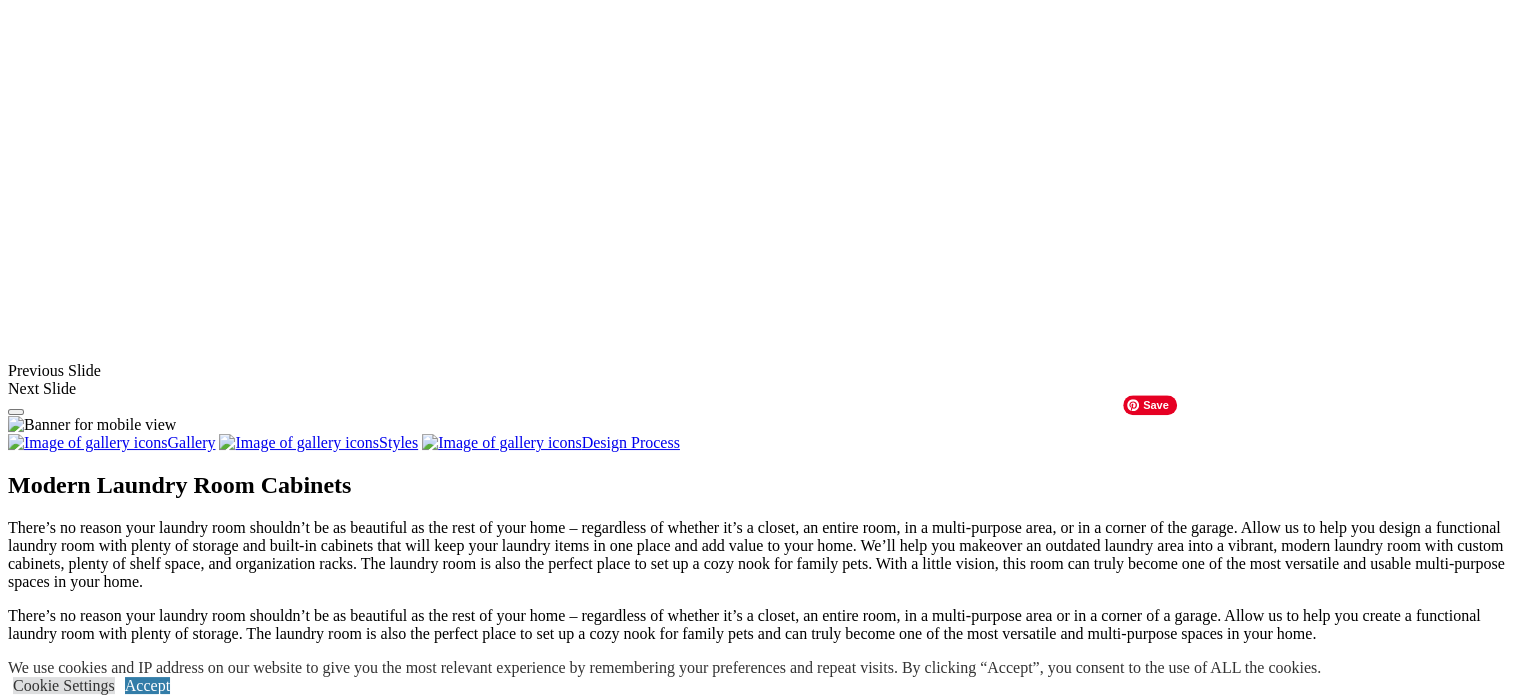 click at bounding box center [1129, 1457] 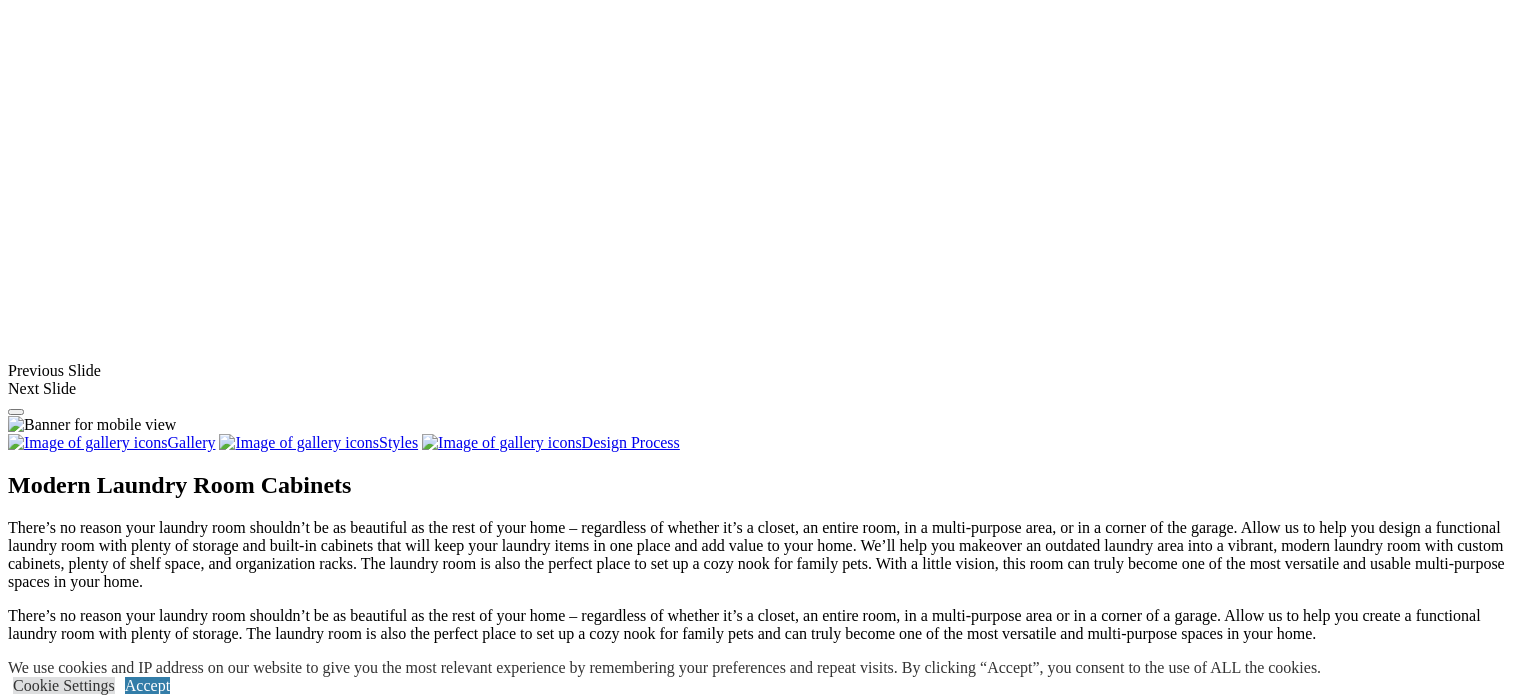 click at bounding box center [8, 36452] 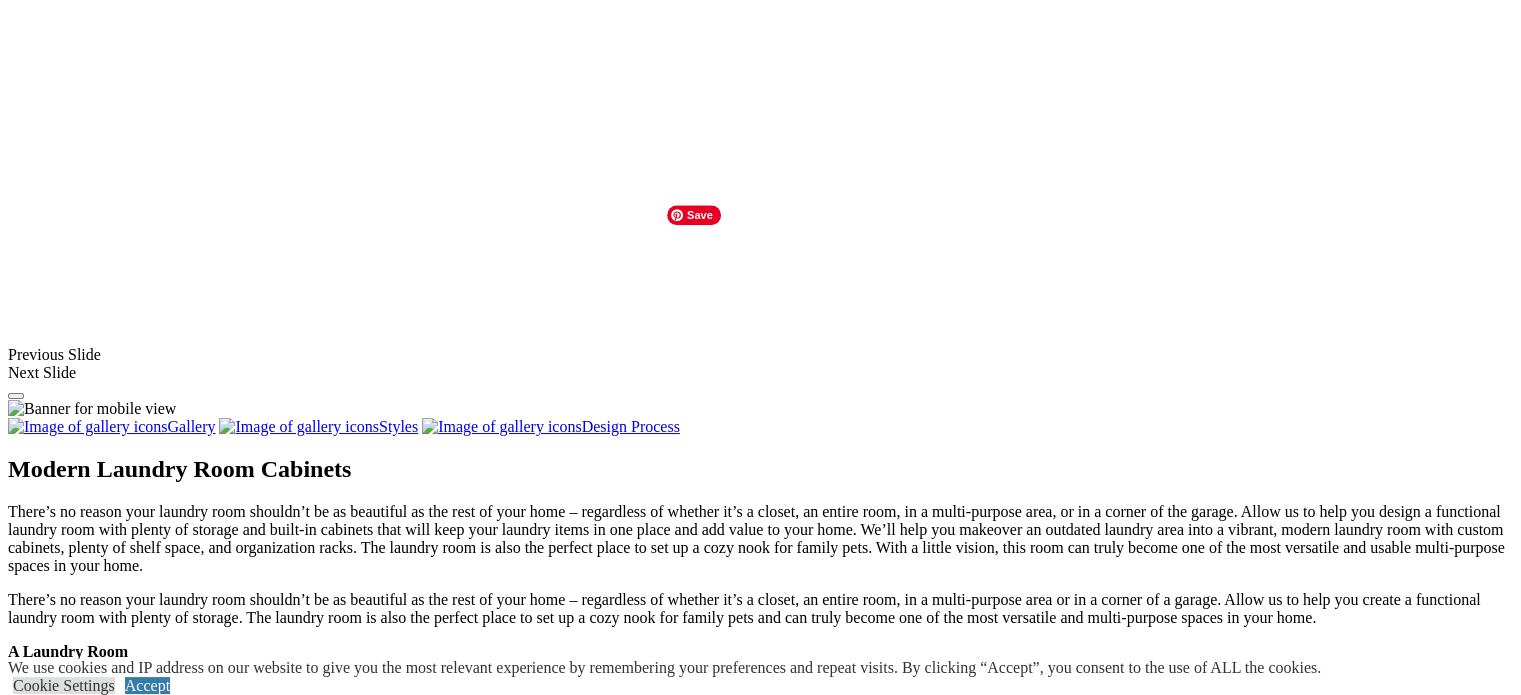 scroll, scrollTop: 1548, scrollLeft: 0, axis: vertical 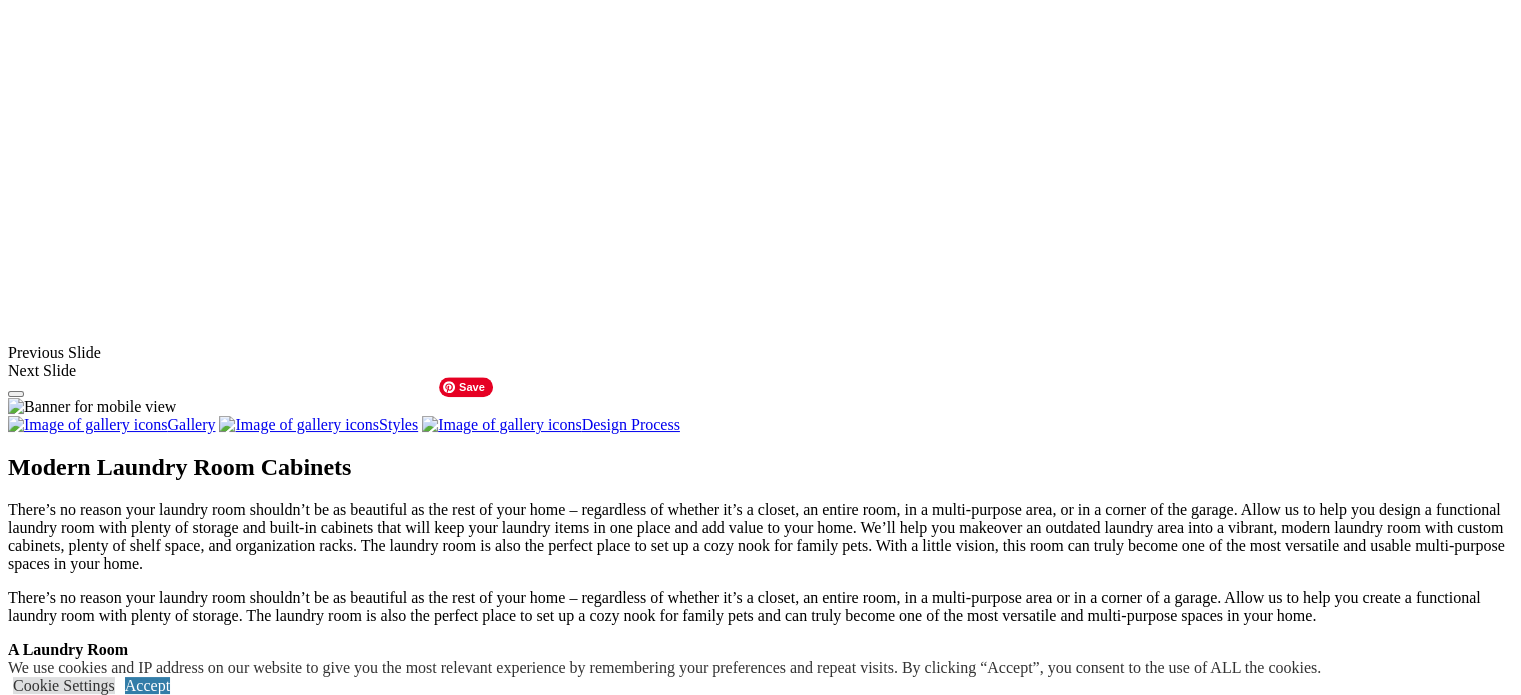 click at bounding box center [350, 1439] 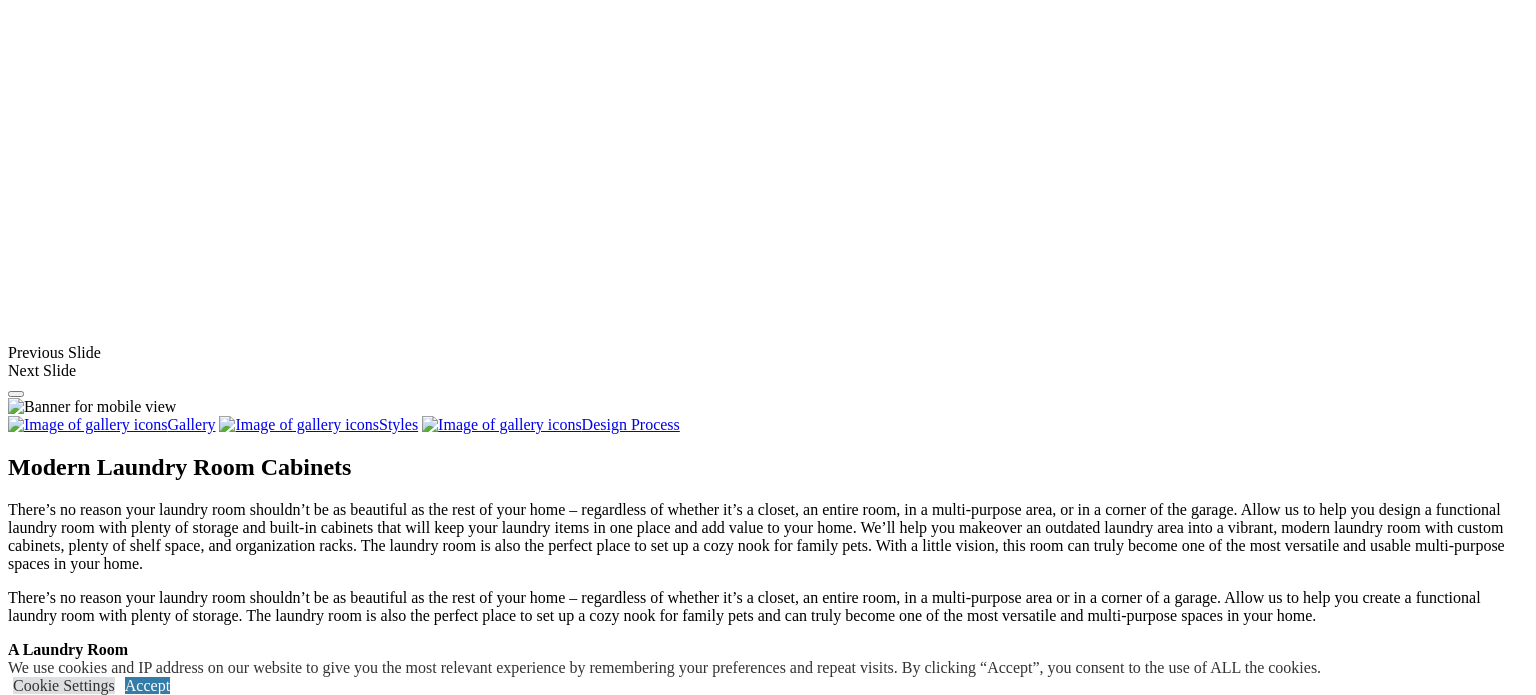 click at bounding box center [8, 36434] 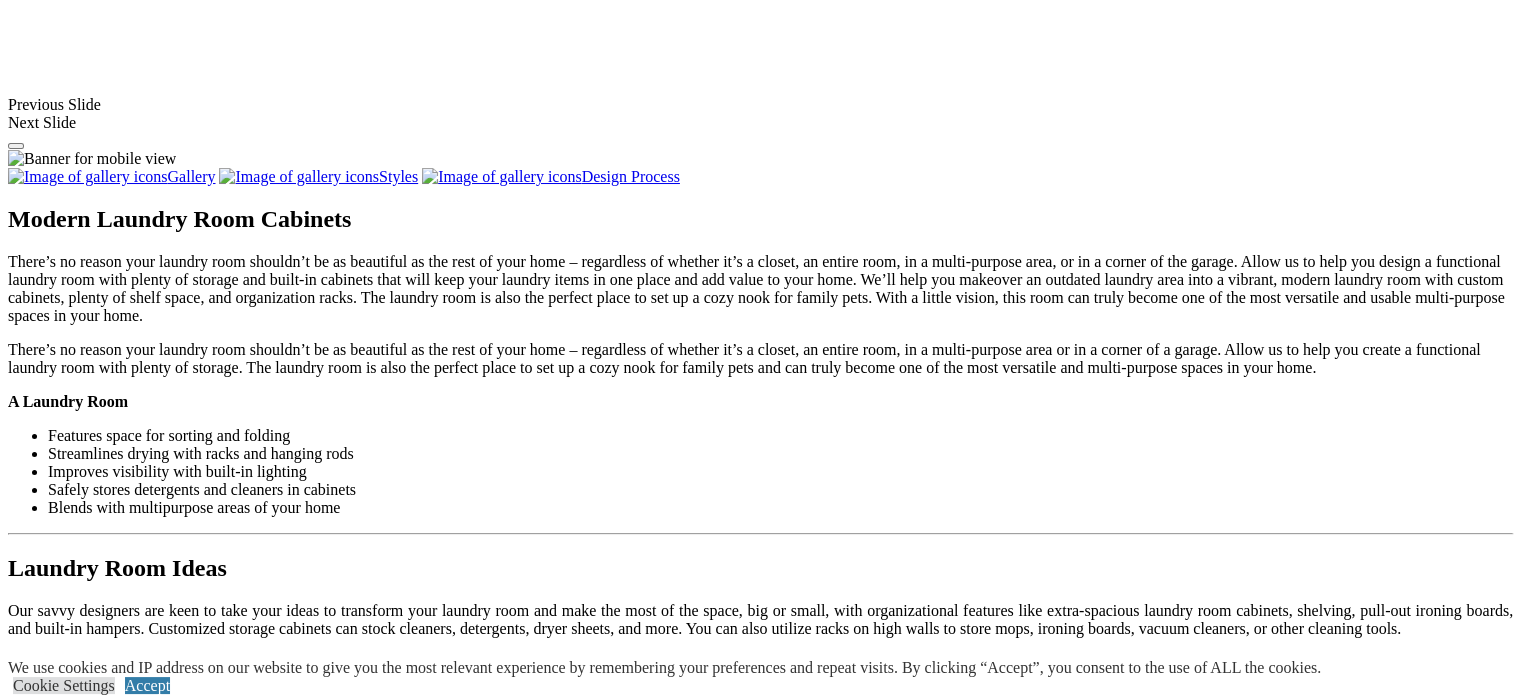 scroll, scrollTop: 1796, scrollLeft: 0, axis: vertical 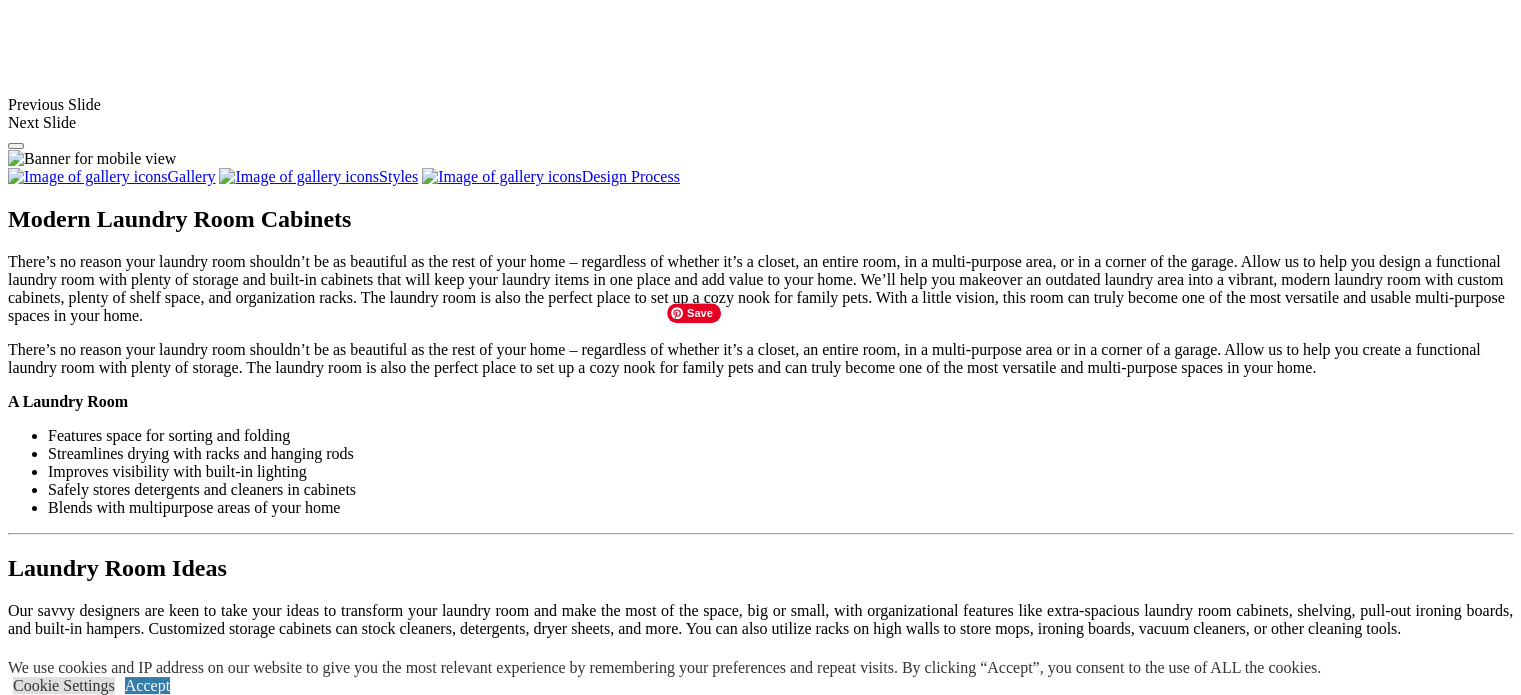 click at bounding box center [632, 1365] 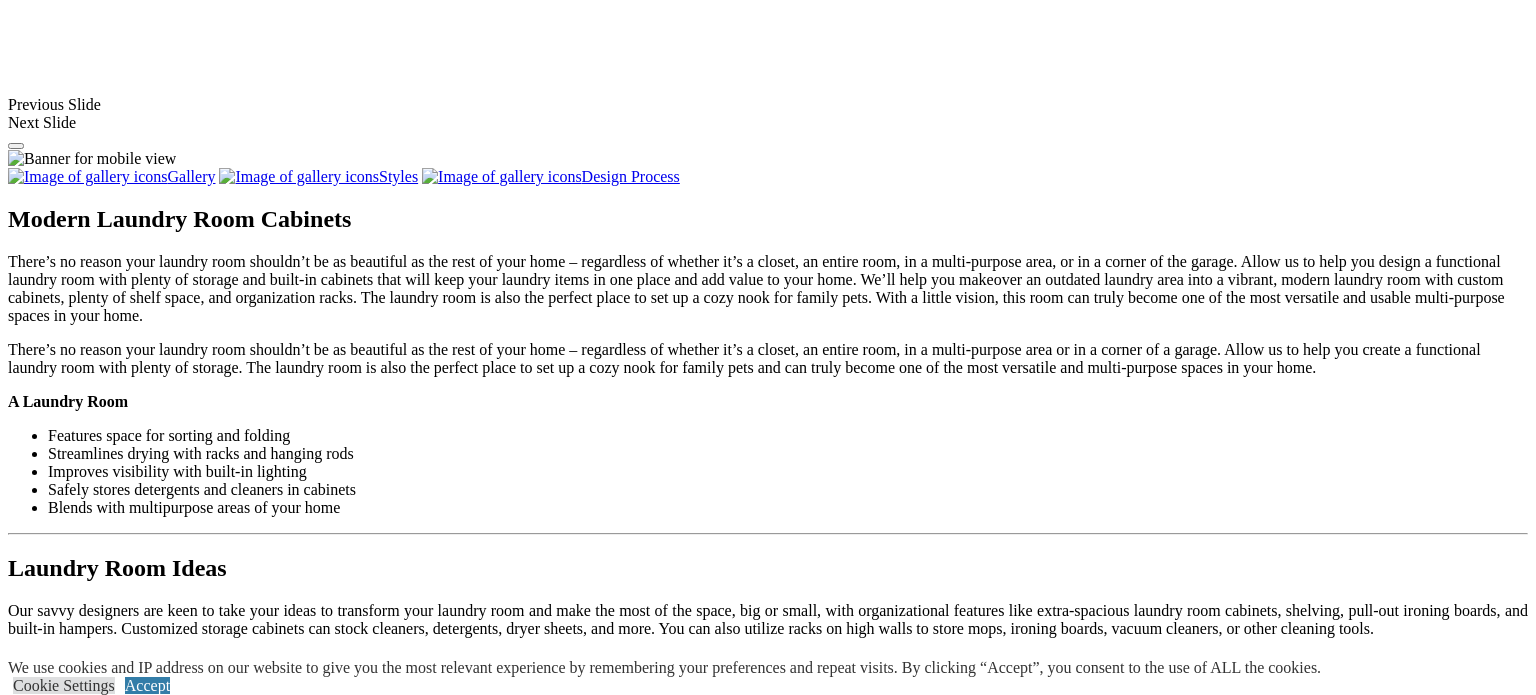 click at bounding box center [8, 36186] 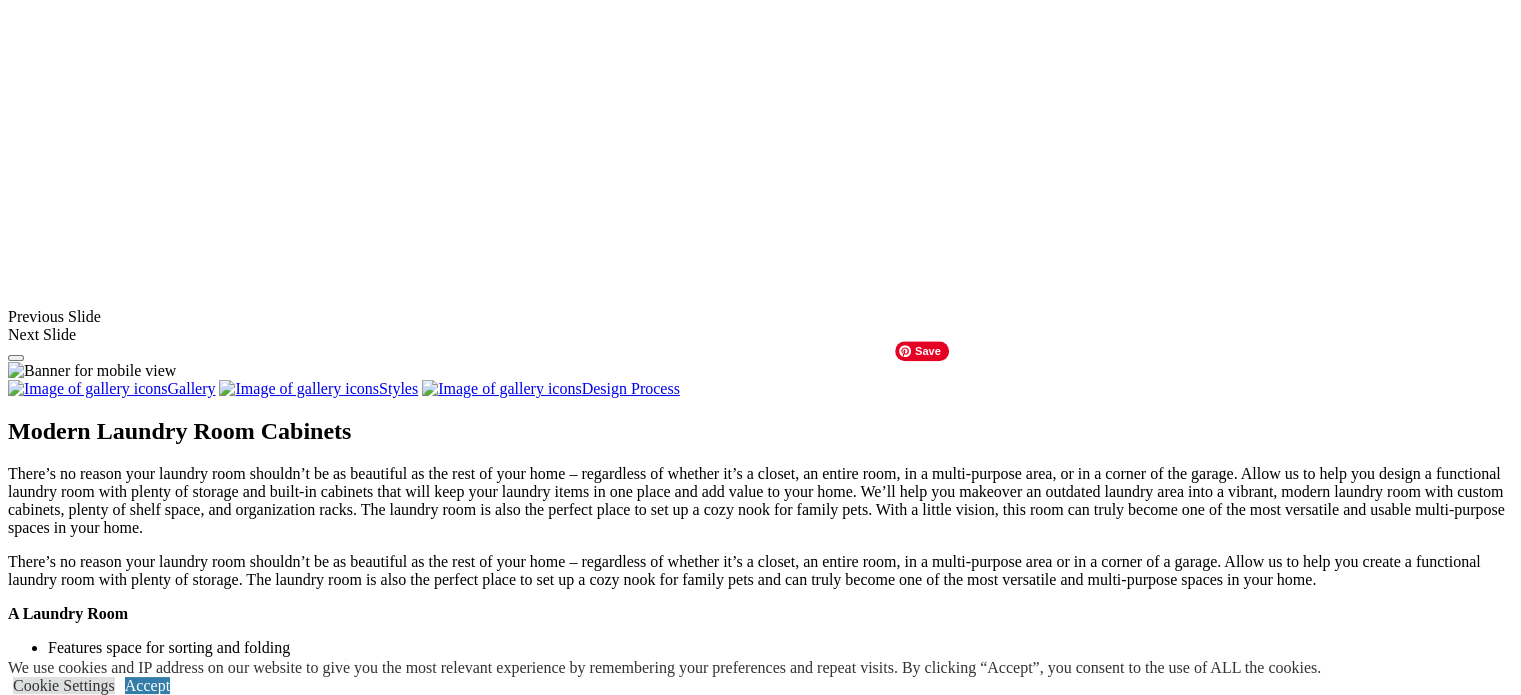scroll, scrollTop: 1584, scrollLeft: 0, axis: vertical 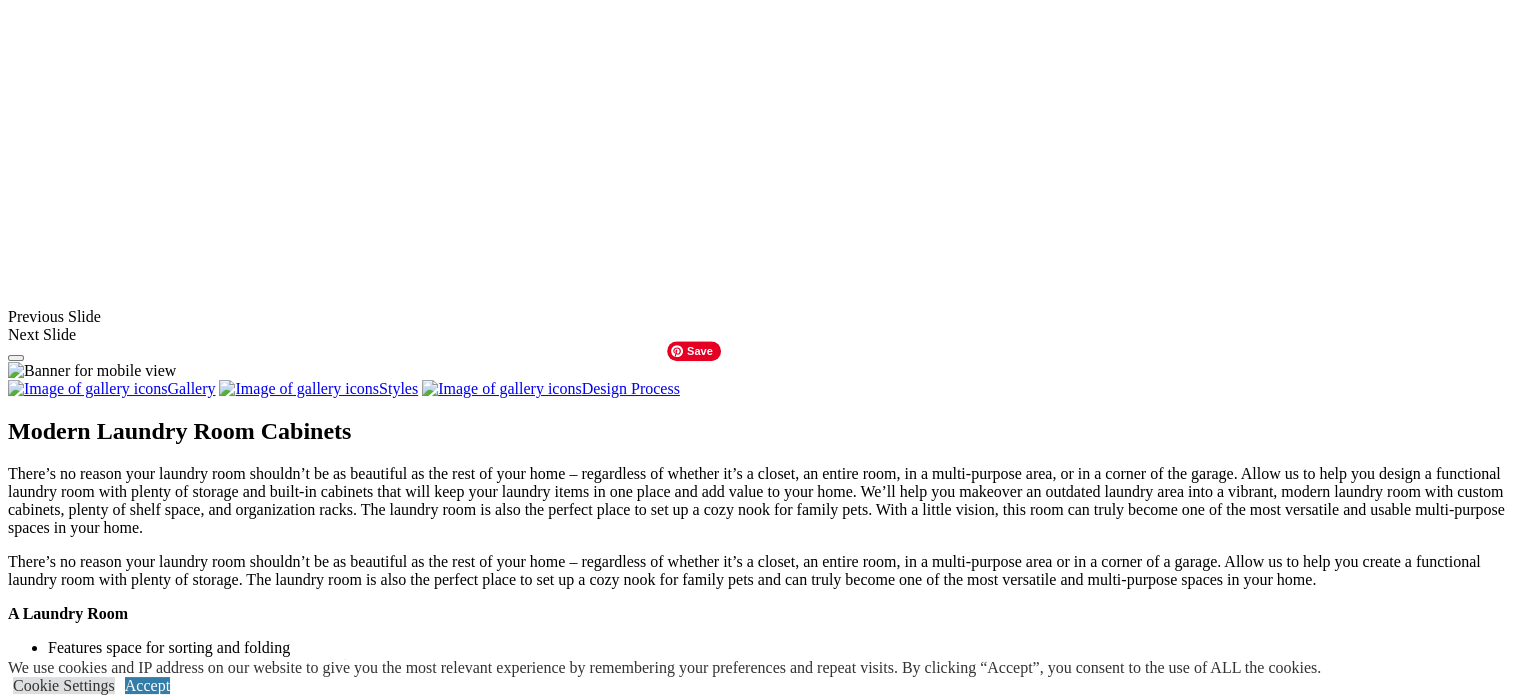 click at bounding box center [672, 1403] 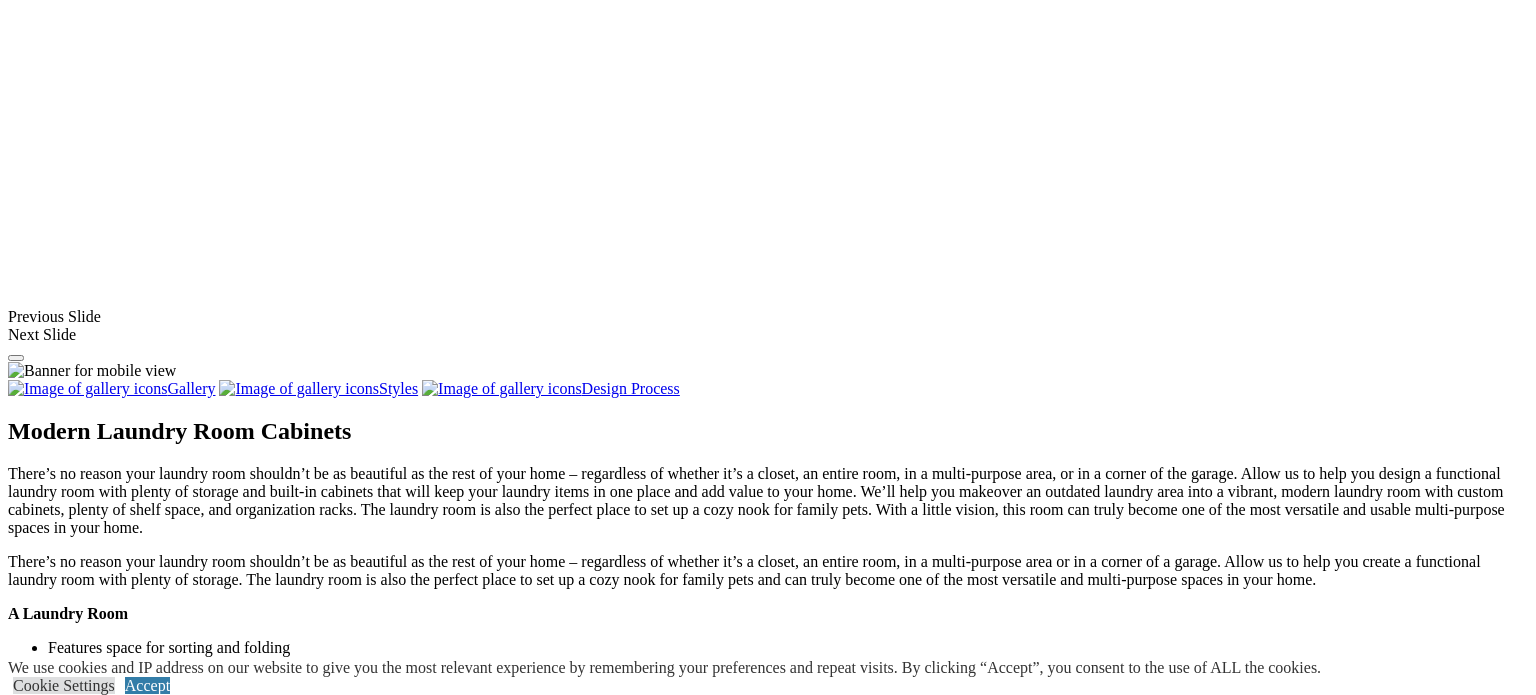 click at bounding box center (8, 36398) 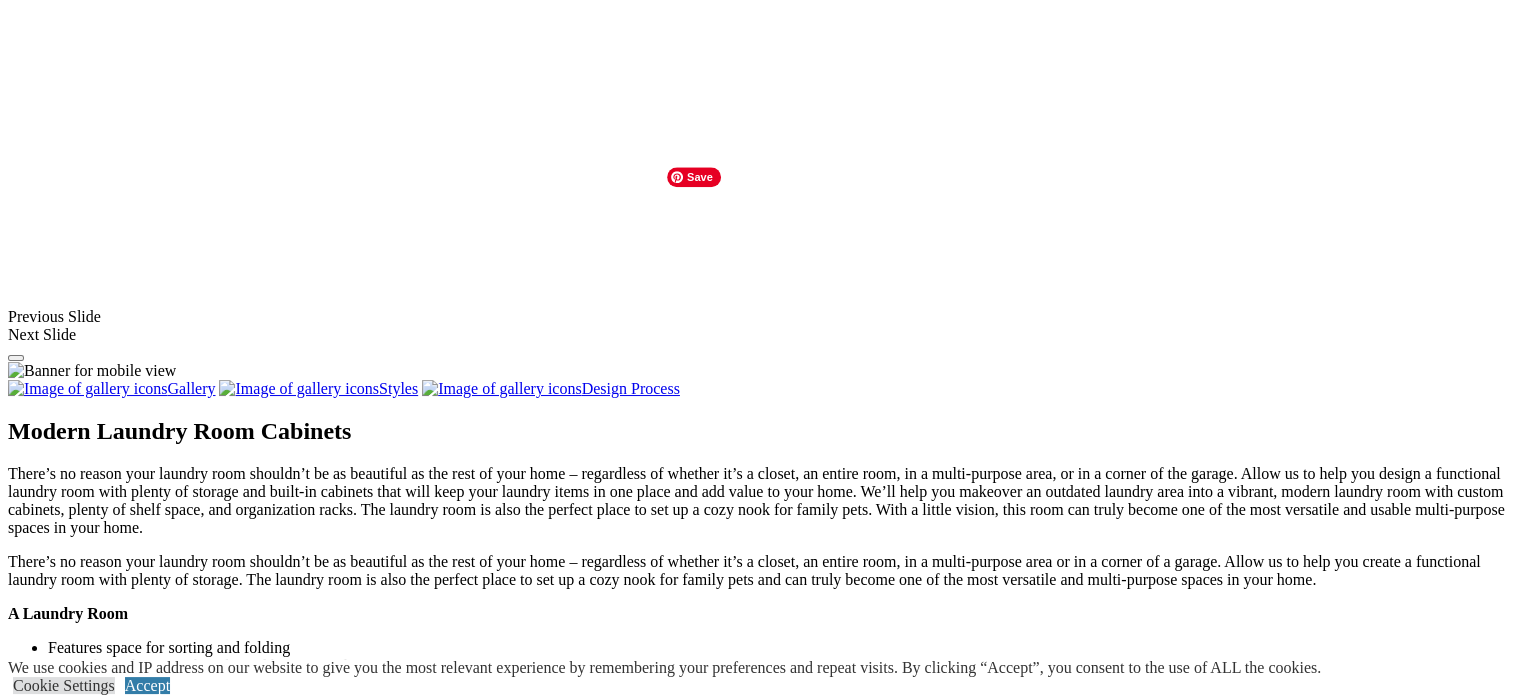 click at bounding box center [618, 1229] 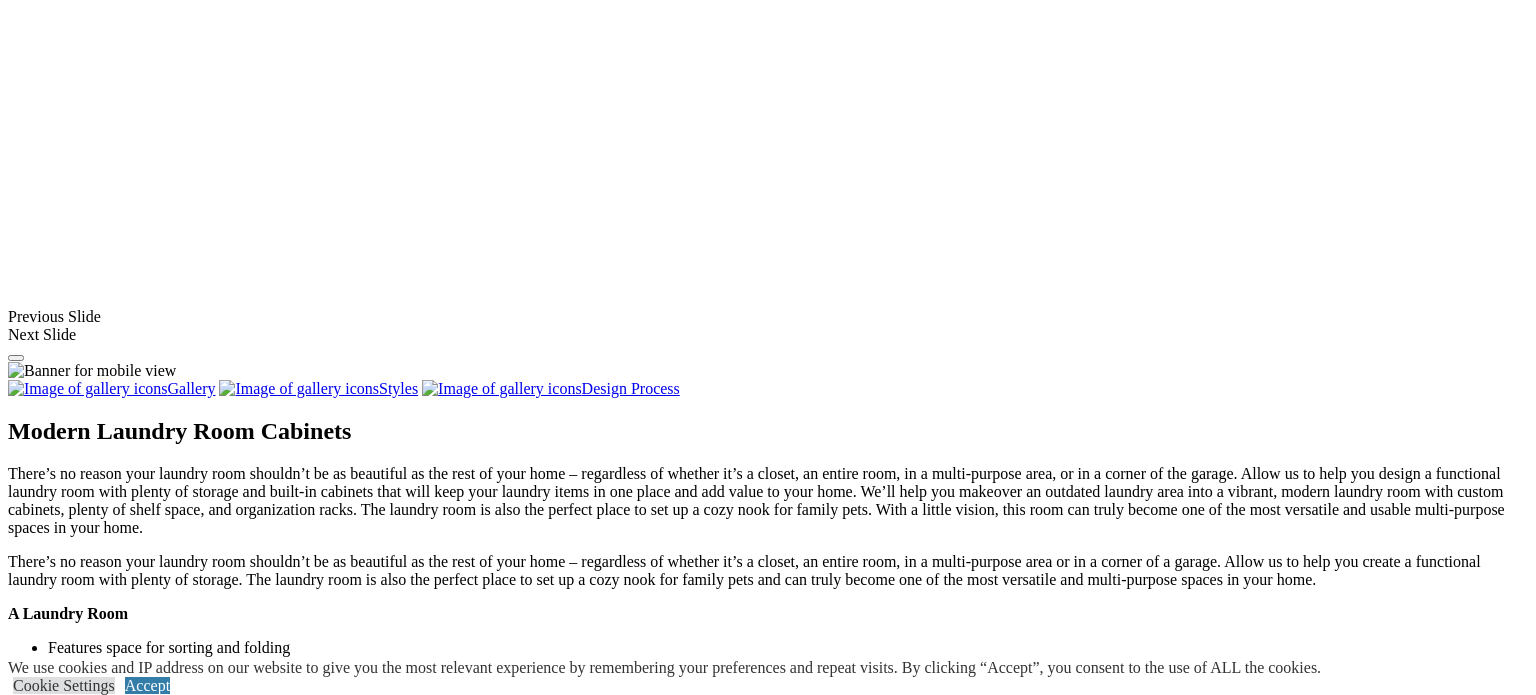 click at bounding box center [8, 36398] 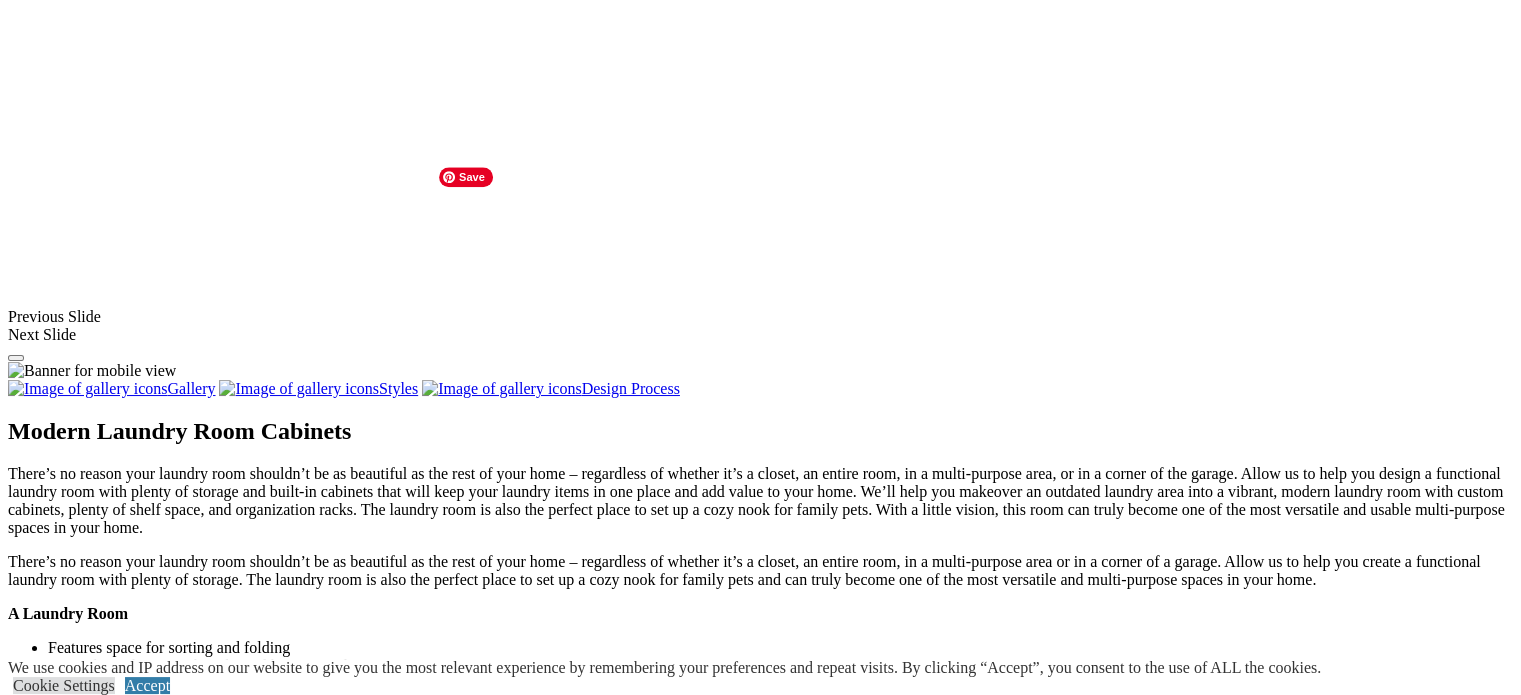 click at bounding box center [393, 1229] 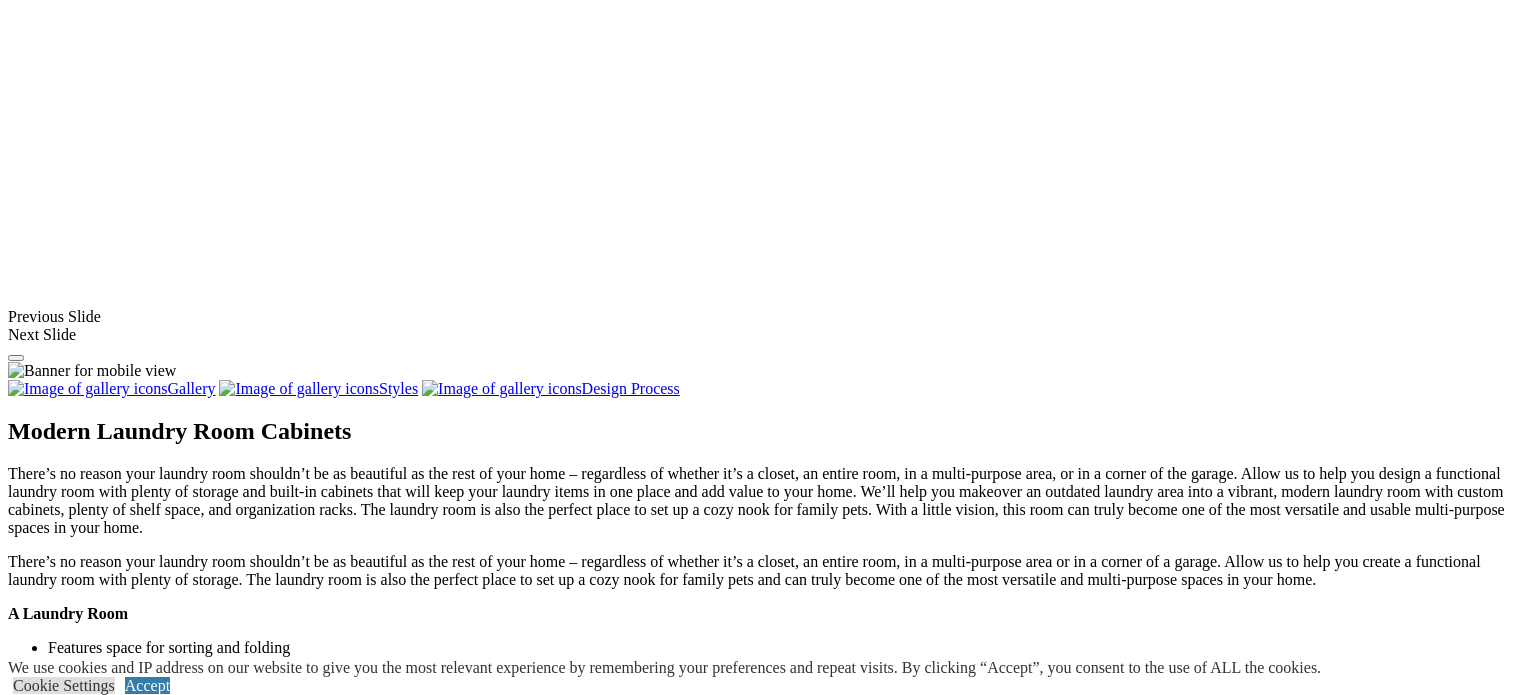 click at bounding box center (8, 36398) 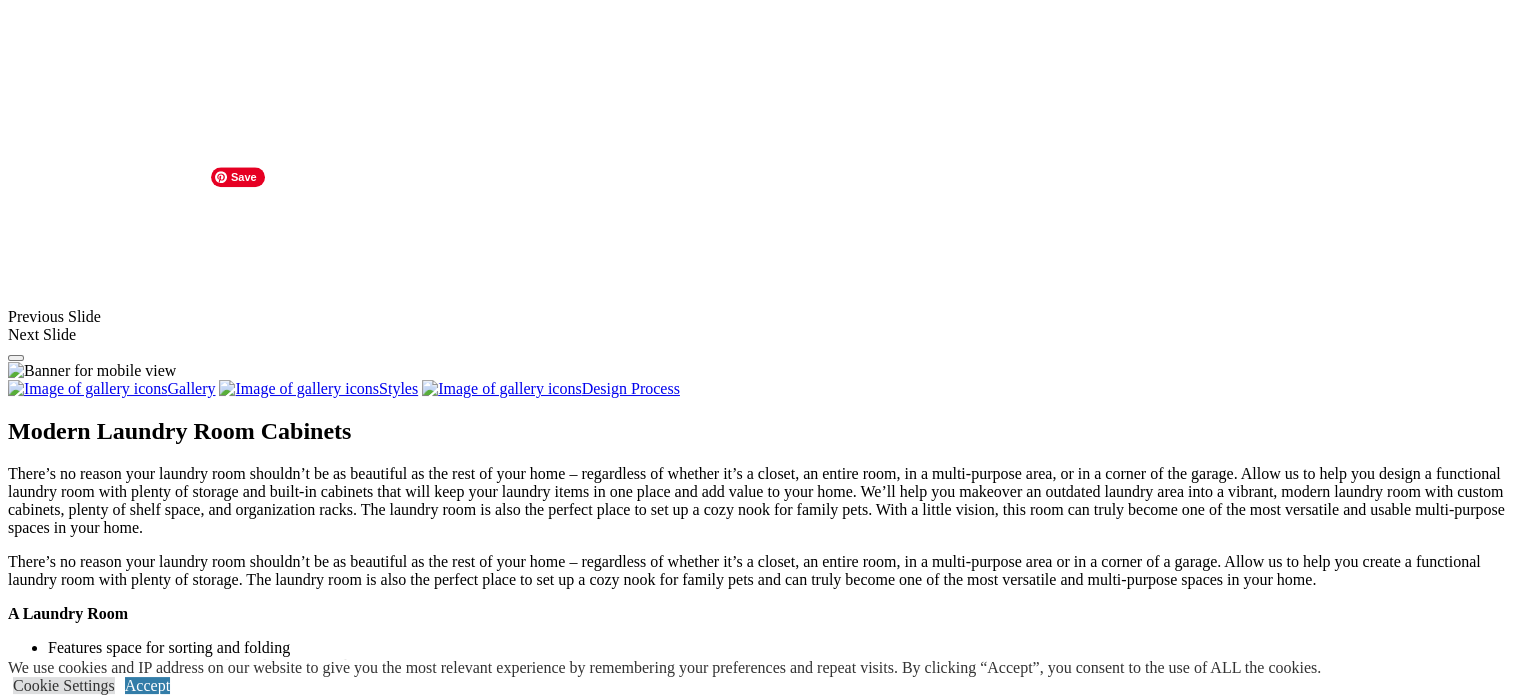 click at bounding box center (163, 1229) 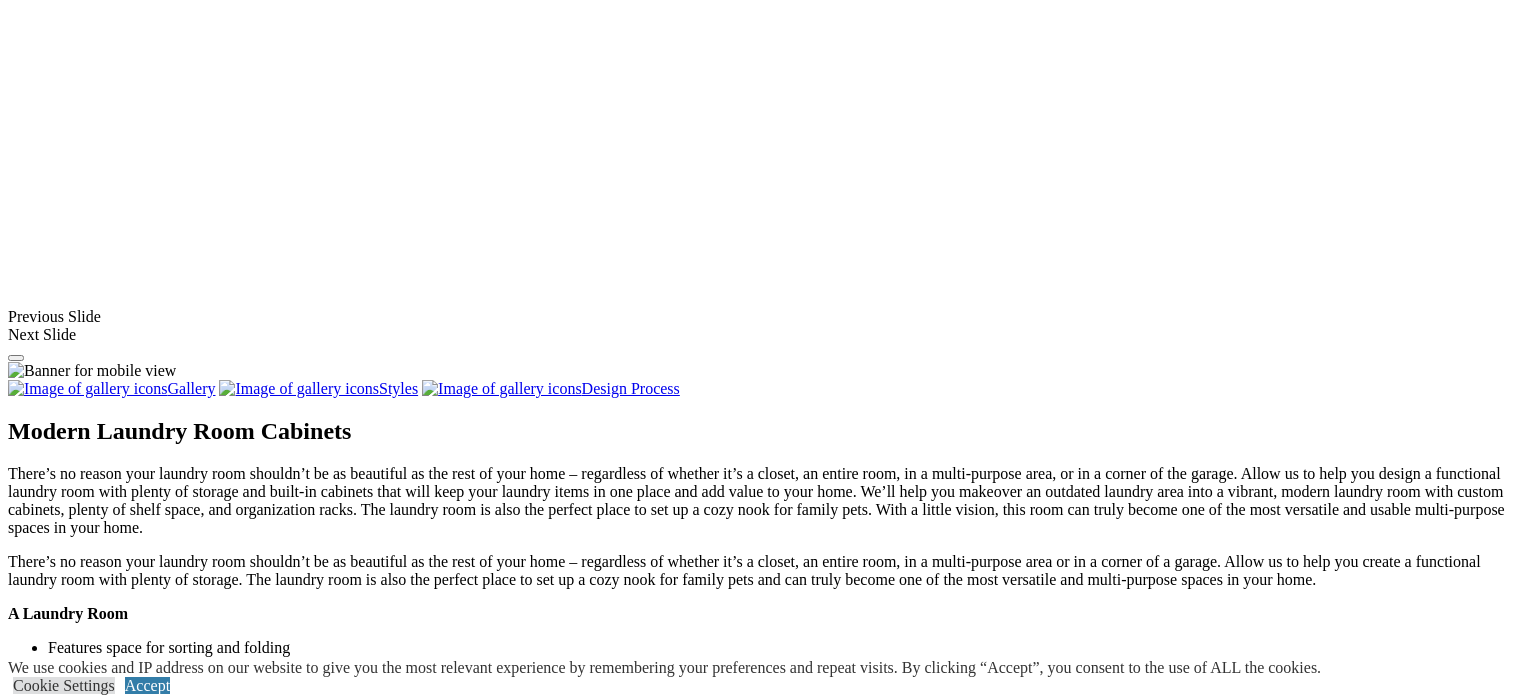 click at bounding box center [8, 36398] 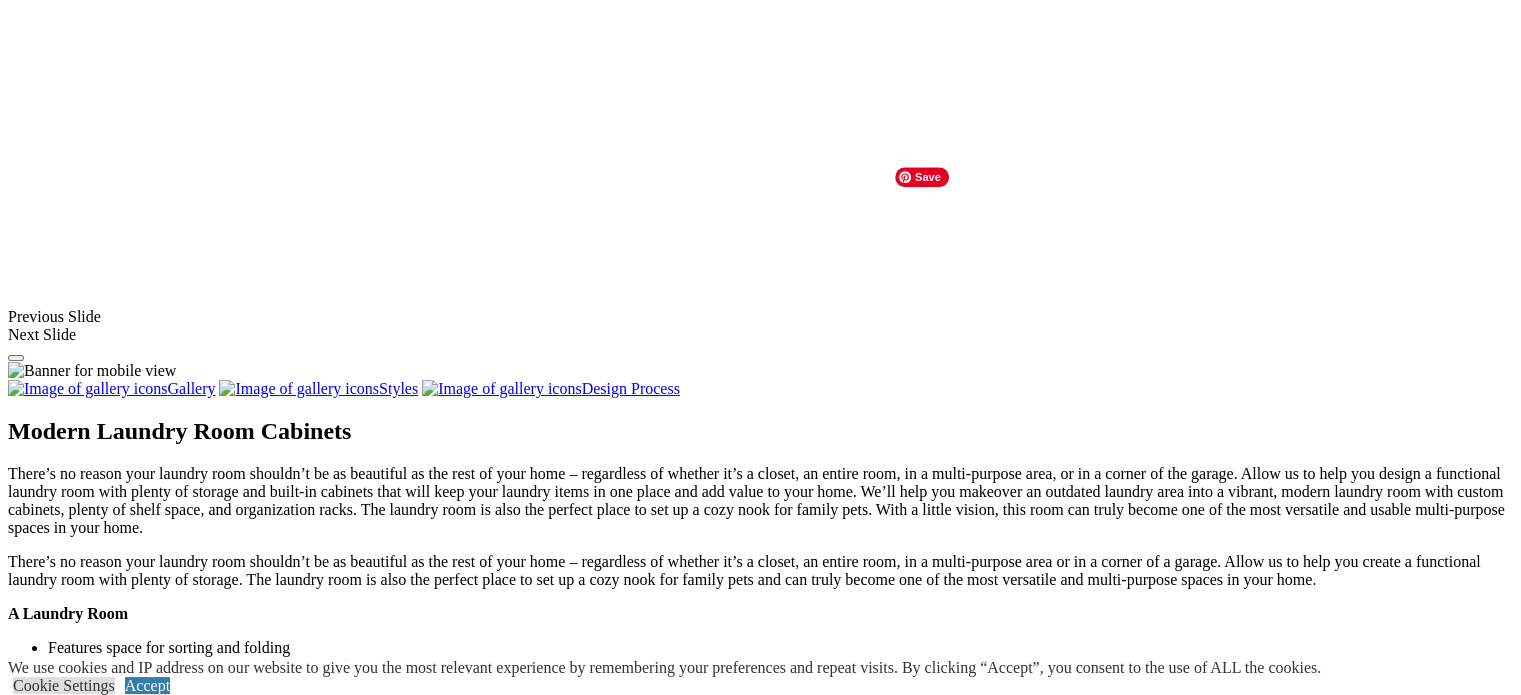 click at bounding box center (825, 1229) 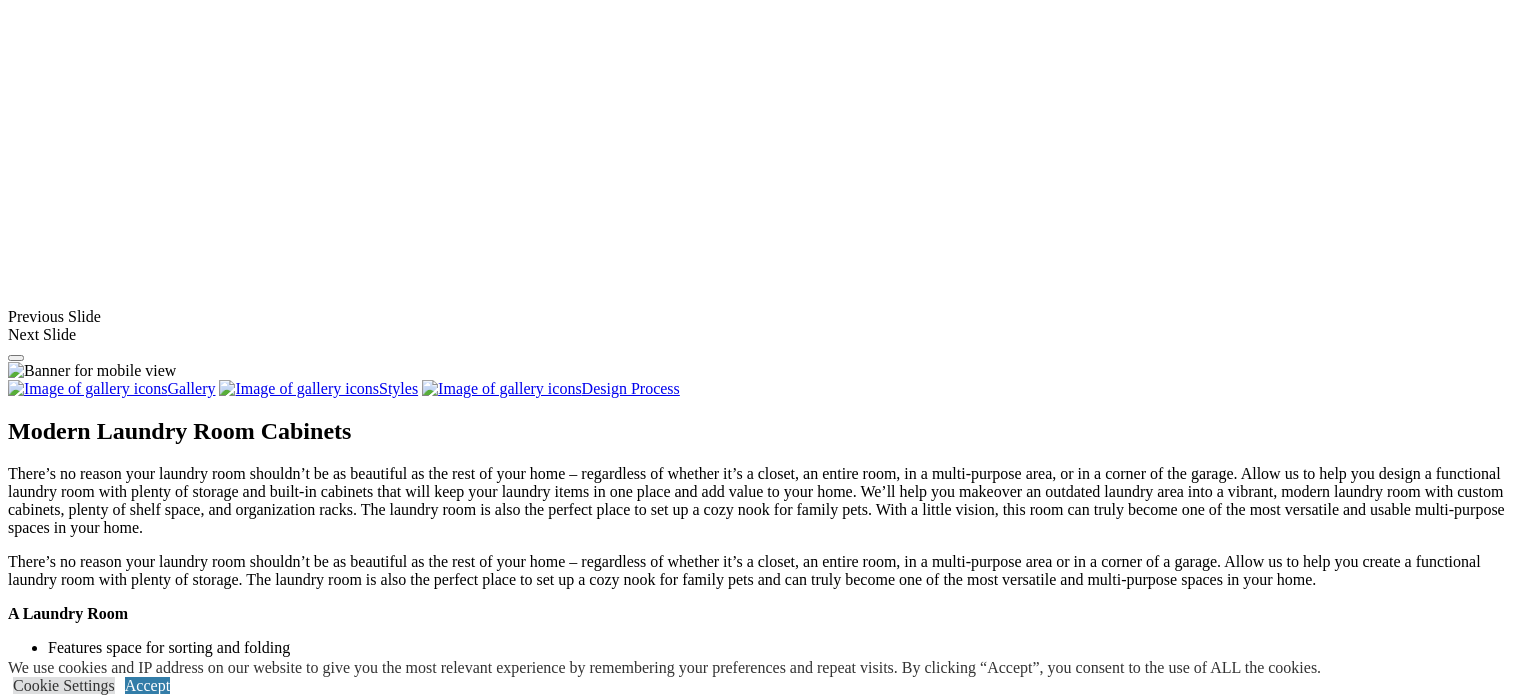 click at bounding box center (8, 36398) 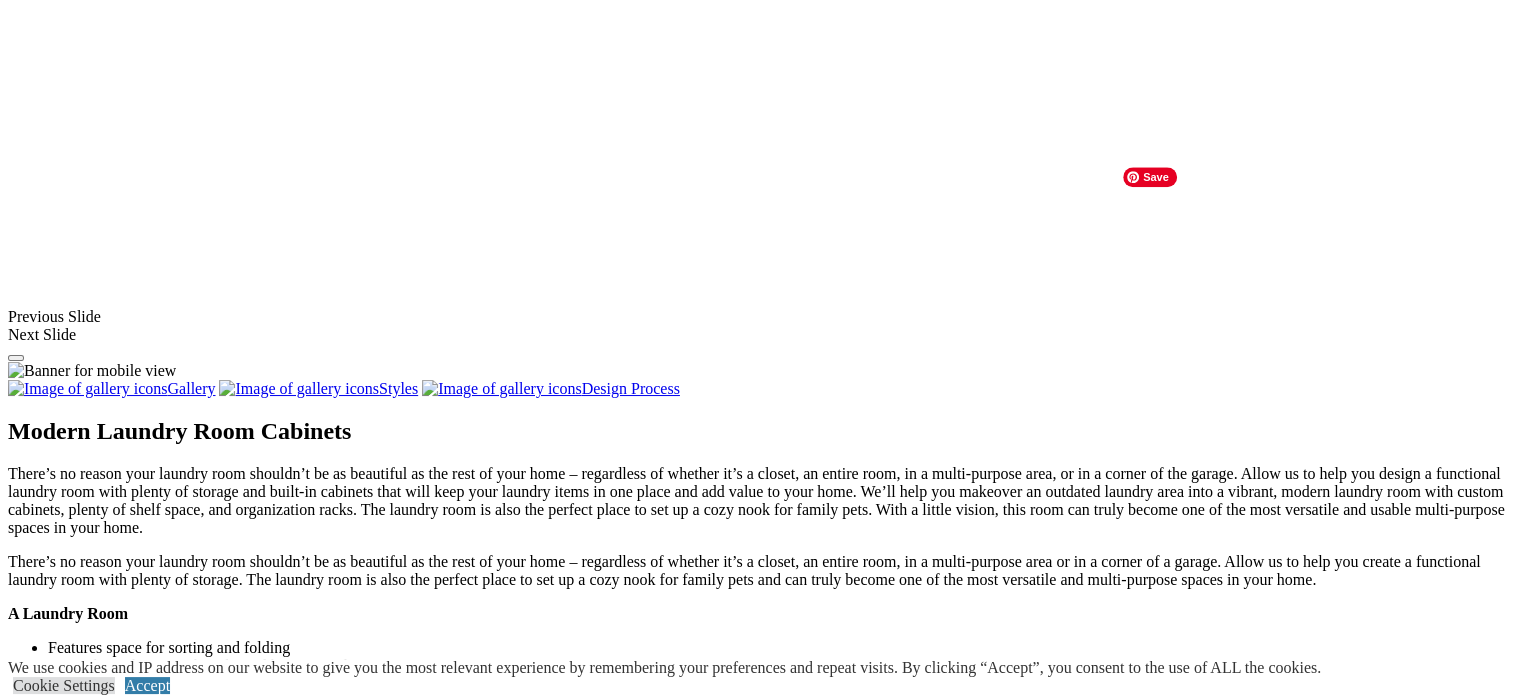 click at bounding box center (1020, 1229) 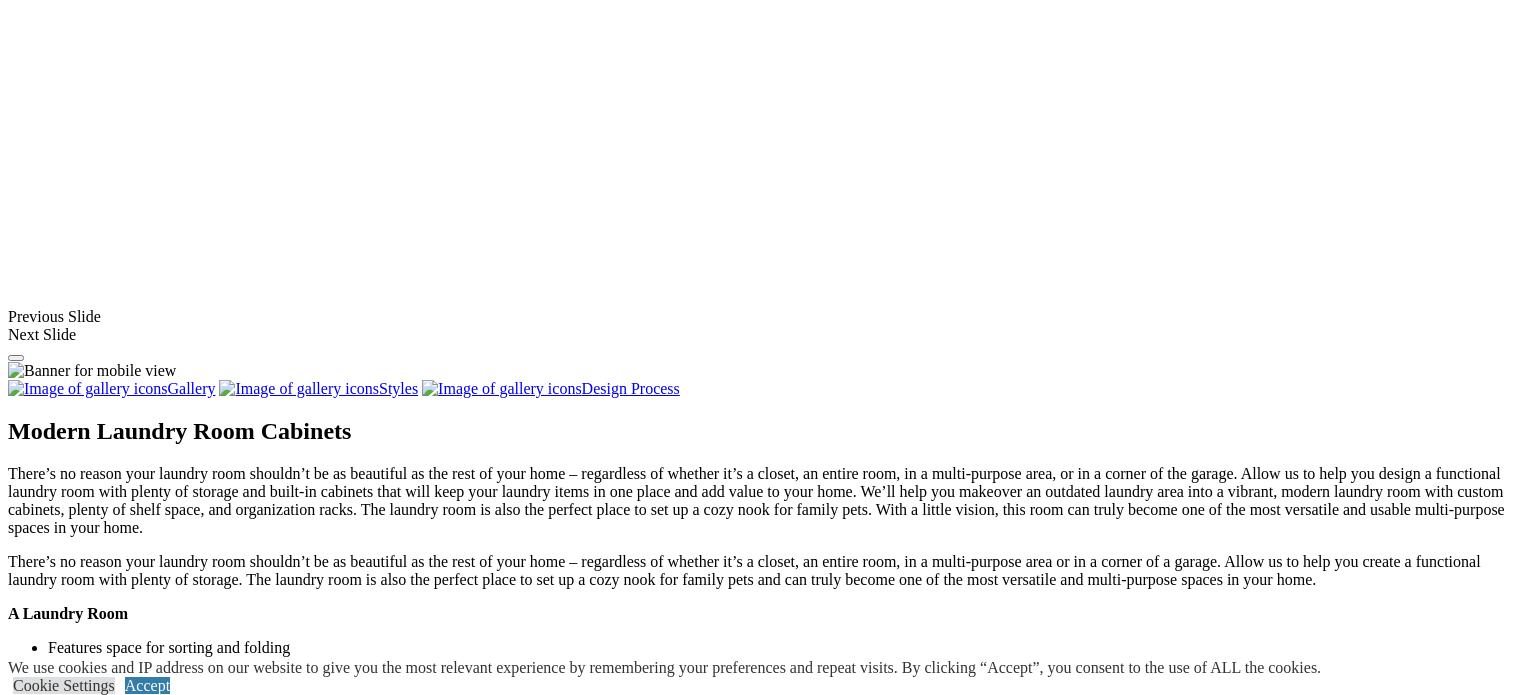 click at bounding box center (8, 36398) 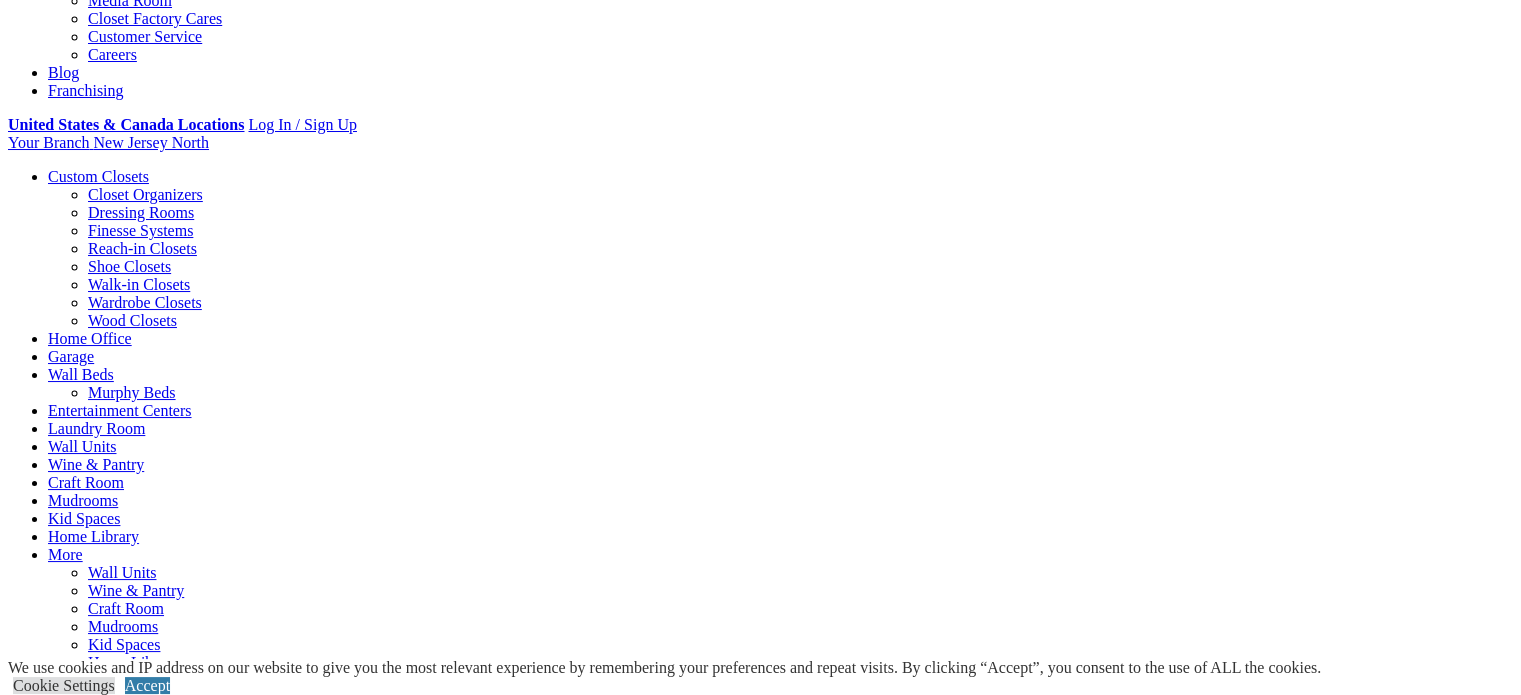 scroll, scrollTop: 654, scrollLeft: 0, axis: vertical 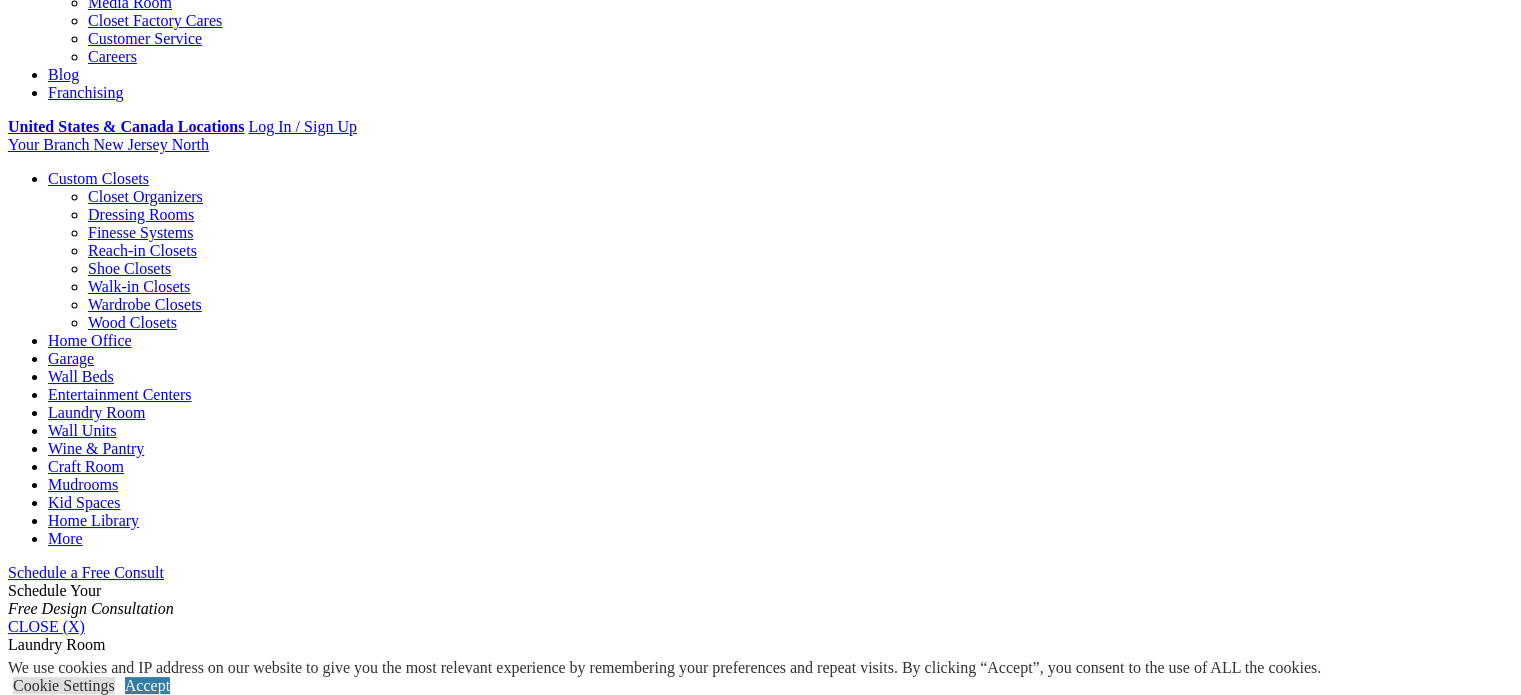 click on "Wall Units" at bounding box center [82, 430] 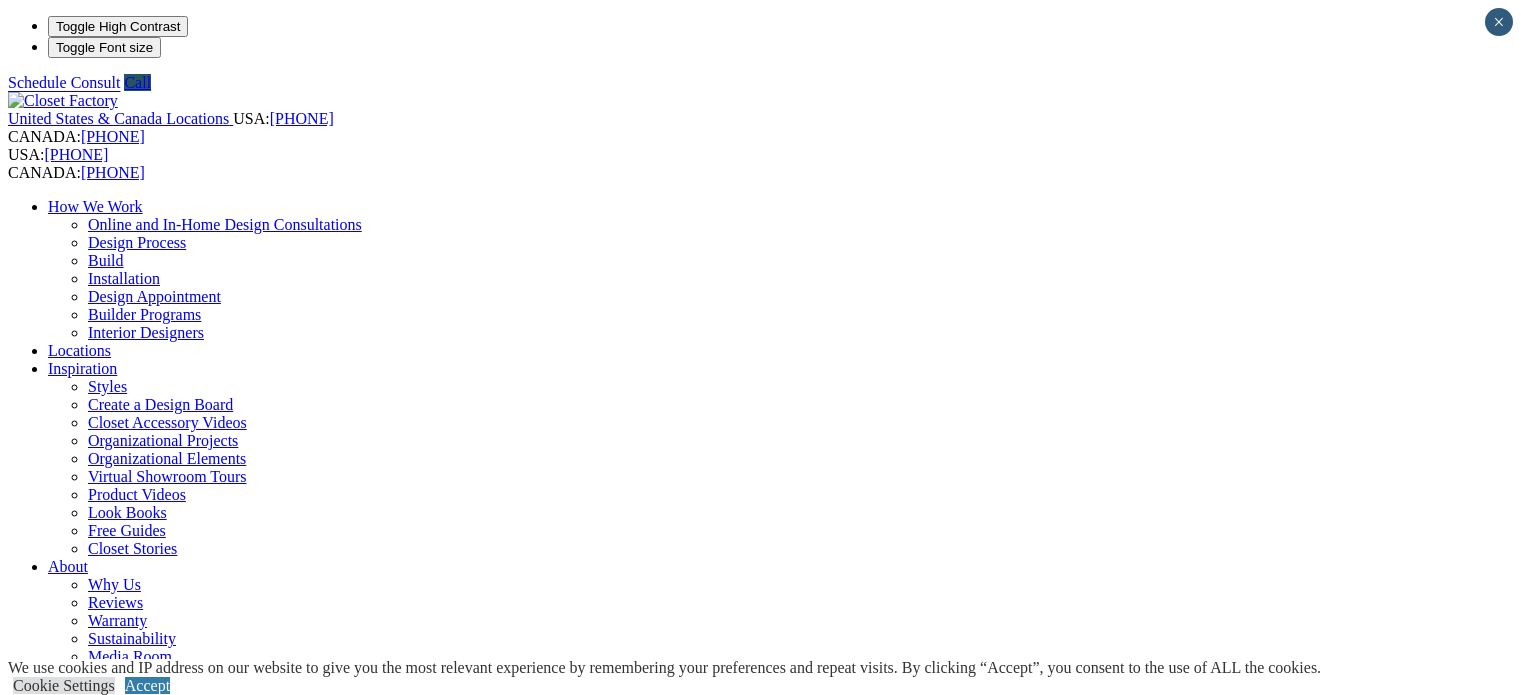 scroll, scrollTop: 0, scrollLeft: 0, axis: both 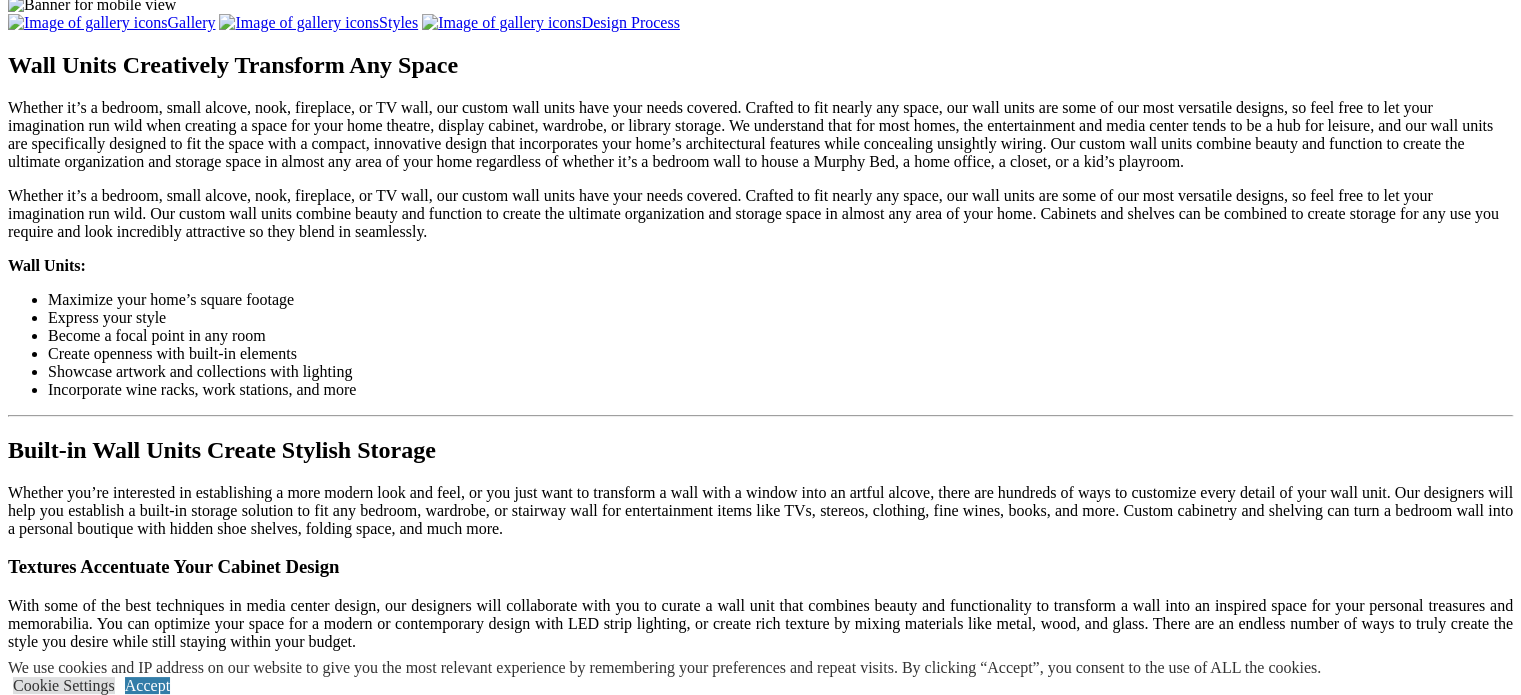 click on "click to like niche cabinet builtin
Wall Units_32" at bounding box center [585, 1308] 